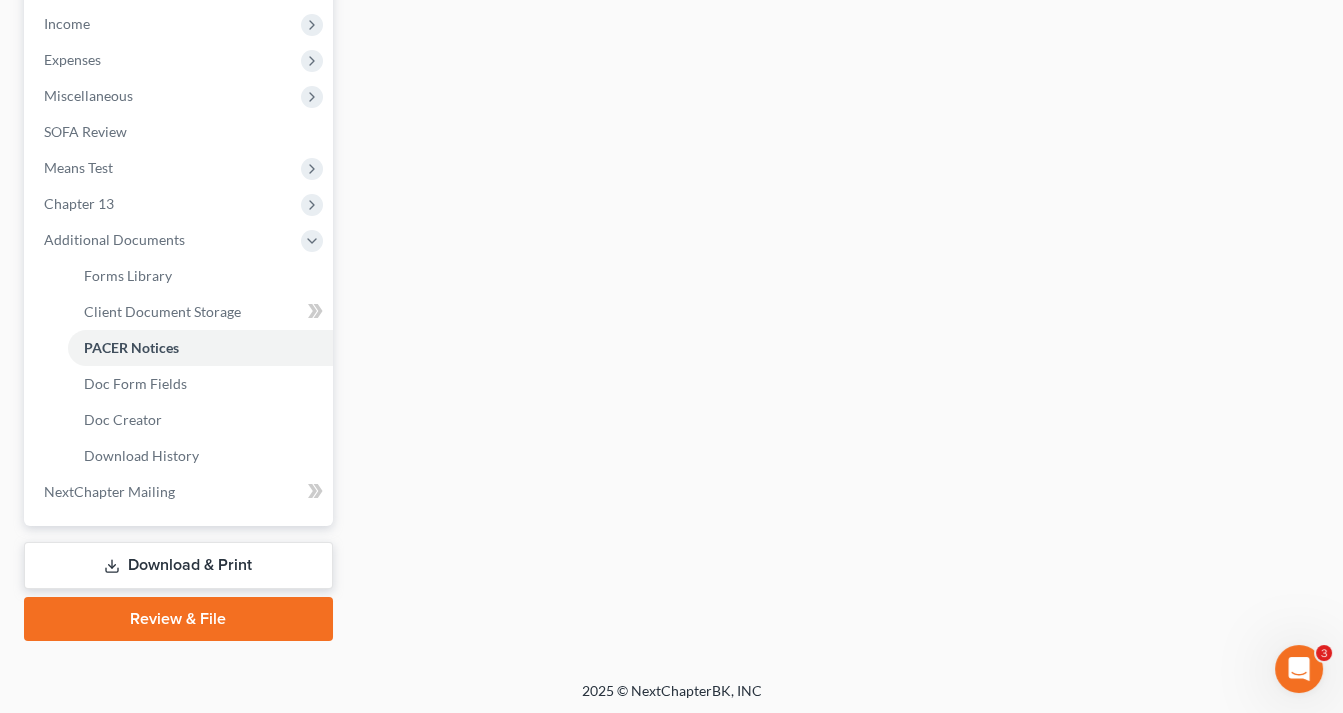 drag, startPoint x: 434, startPoint y: 204, endPoint x: 541, endPoint y: 13, distance: 218.92921 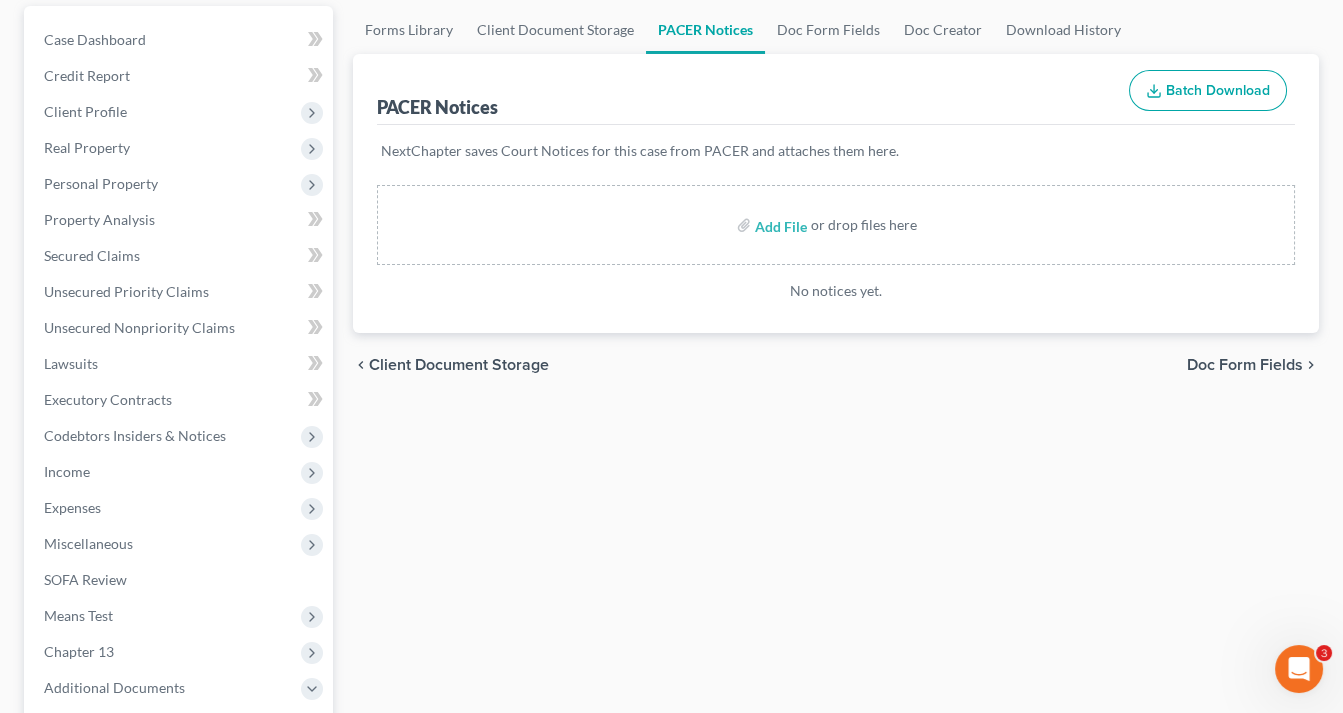 scroll, scrollTop: 0, scrollLeft: 0, axis: both 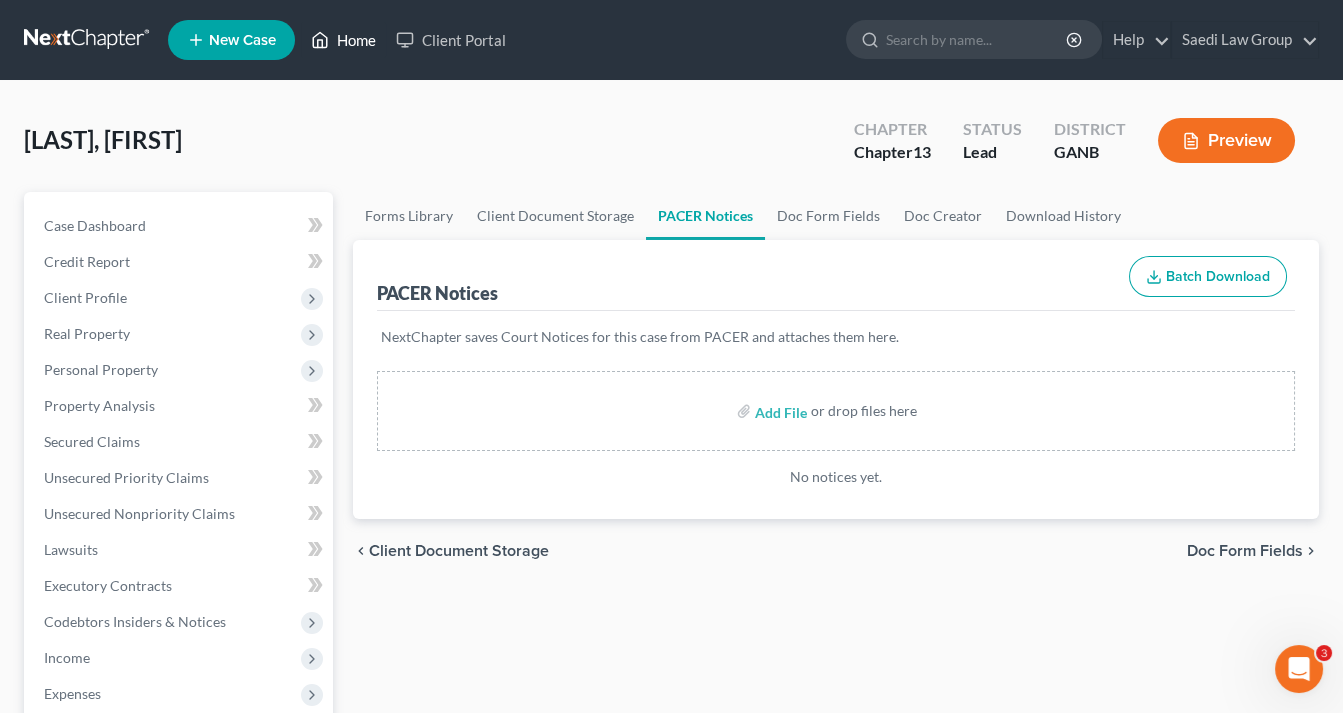 click on "Home" at bounding box center (343, 40) 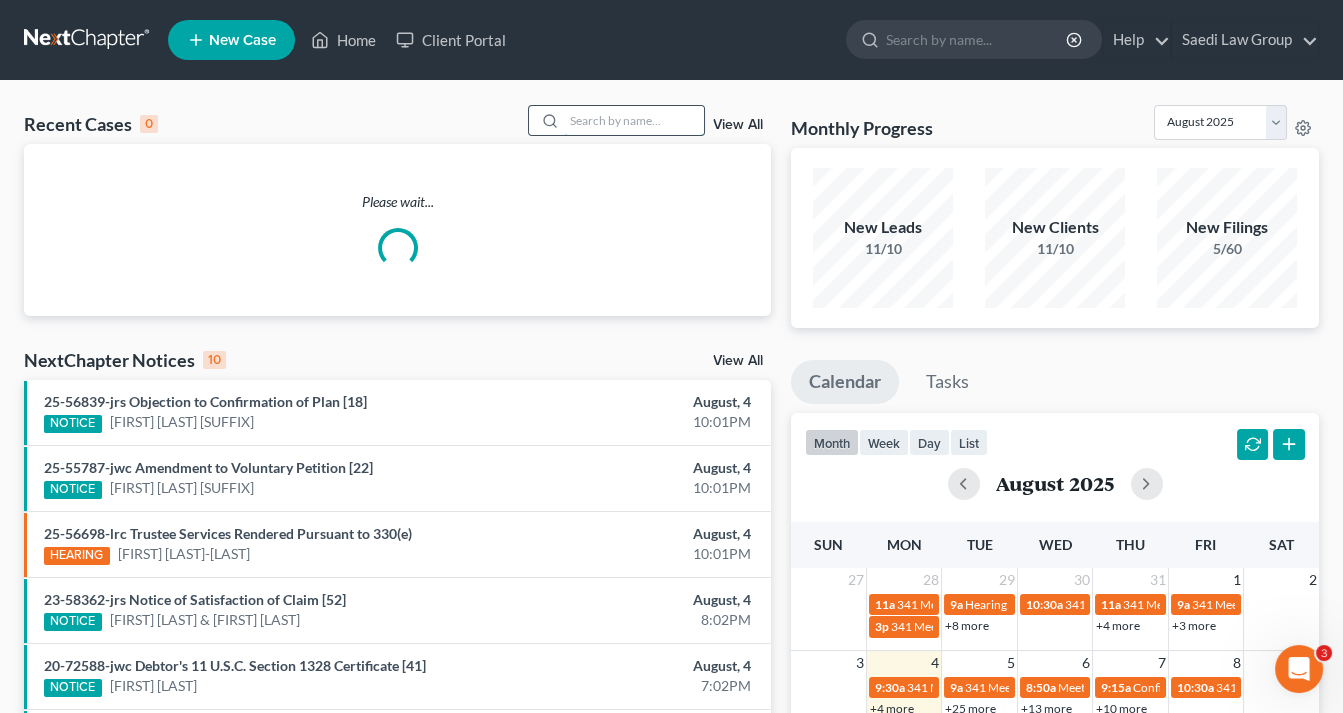 click at bounding box center [634, 120] 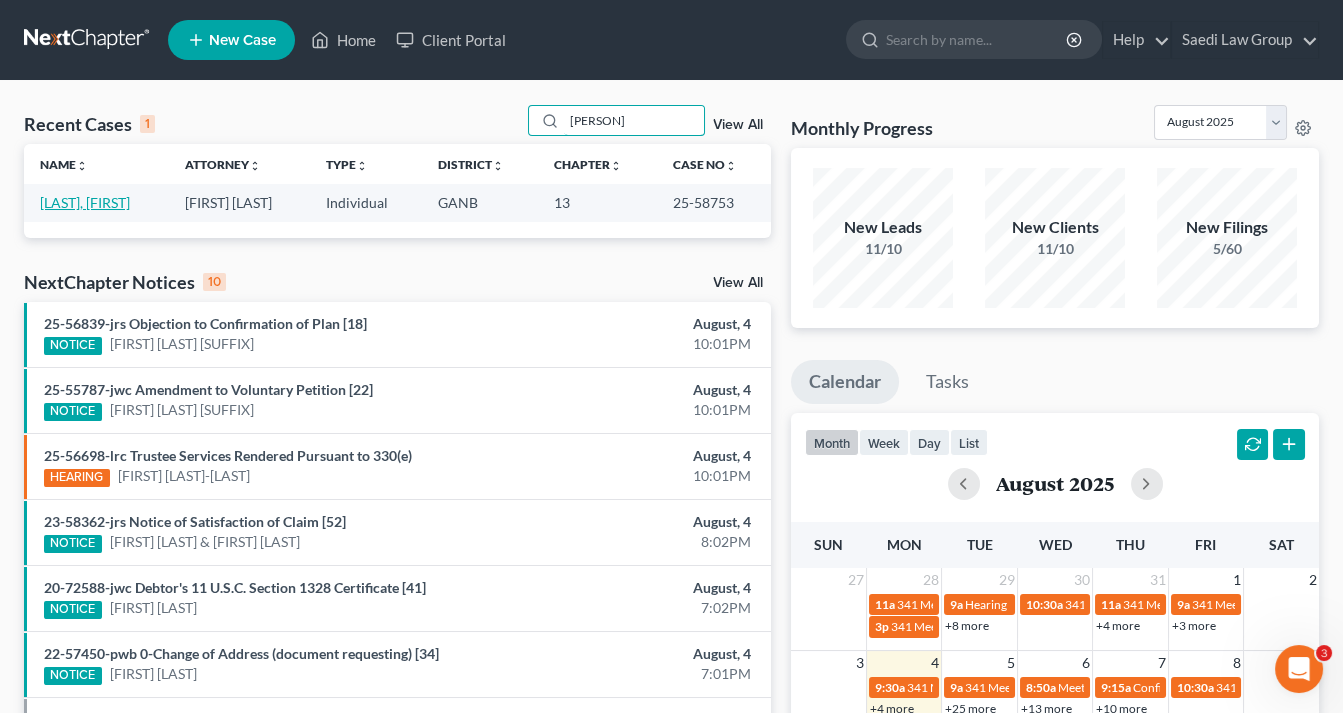 type on "guest" 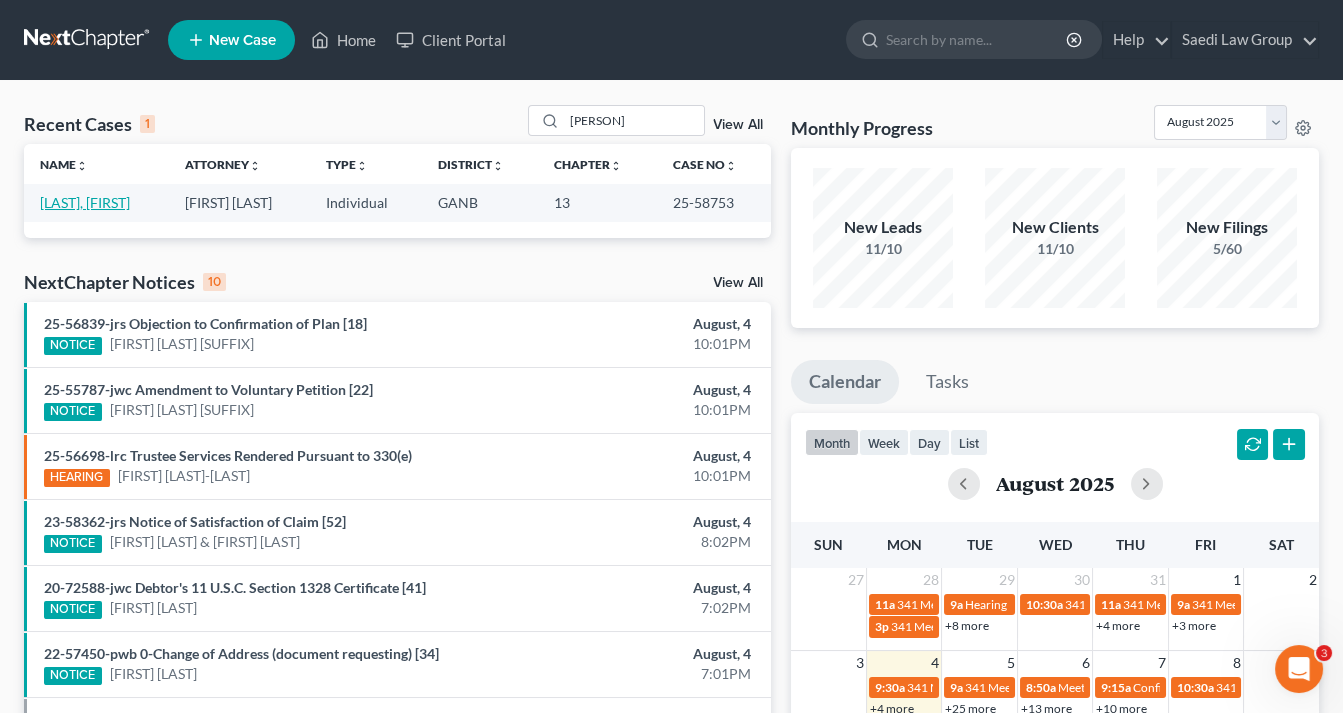 click on "[LAST], [FIRST]" at bounding box center [85, 202] 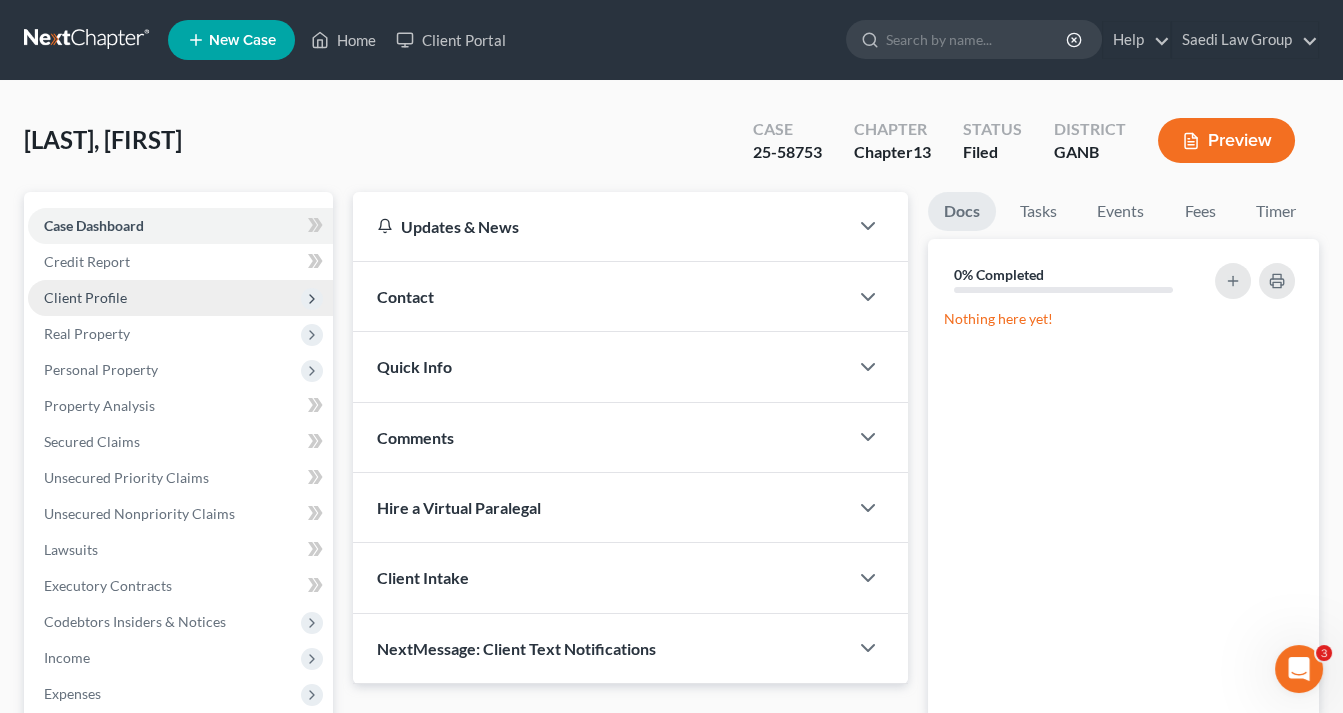 drag, startPoint x: 91, startPoint y: 294, endPoint x: 104, endPoint y: 298, distance: 13.601471 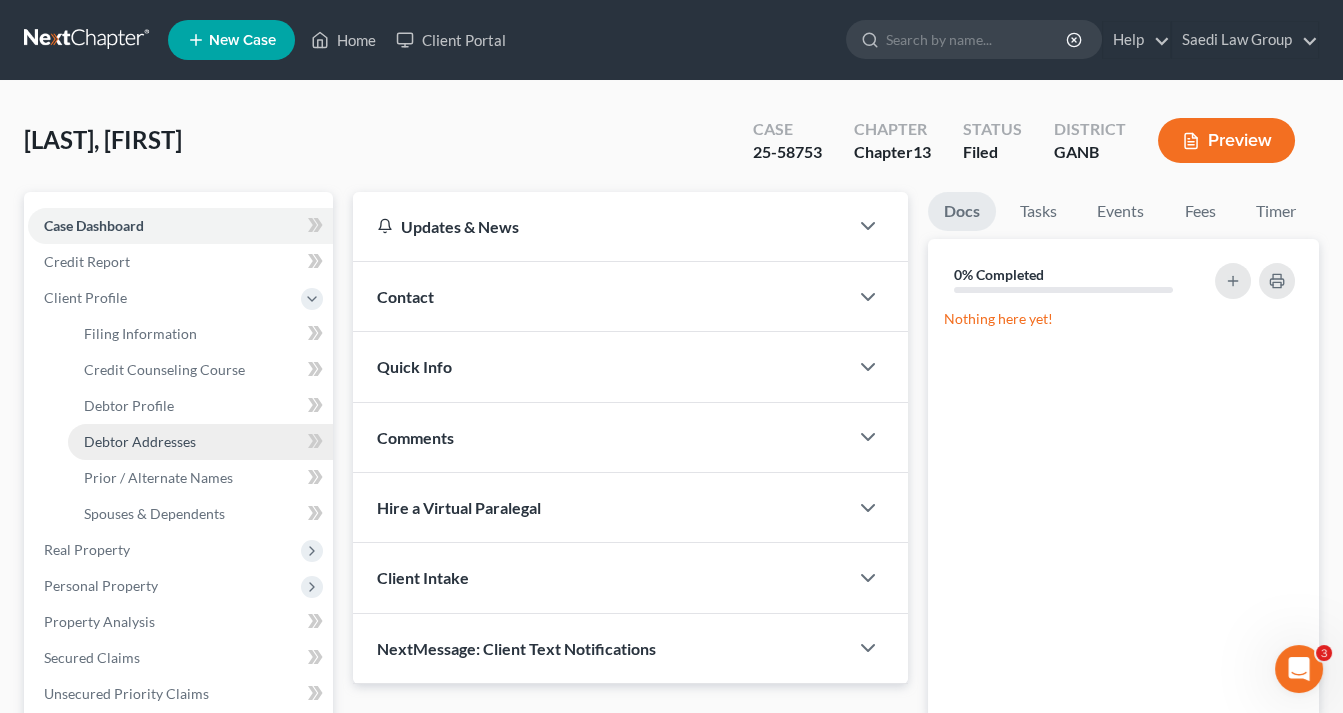 click on "Debtor Addresses" at bounding box center [140, 441] 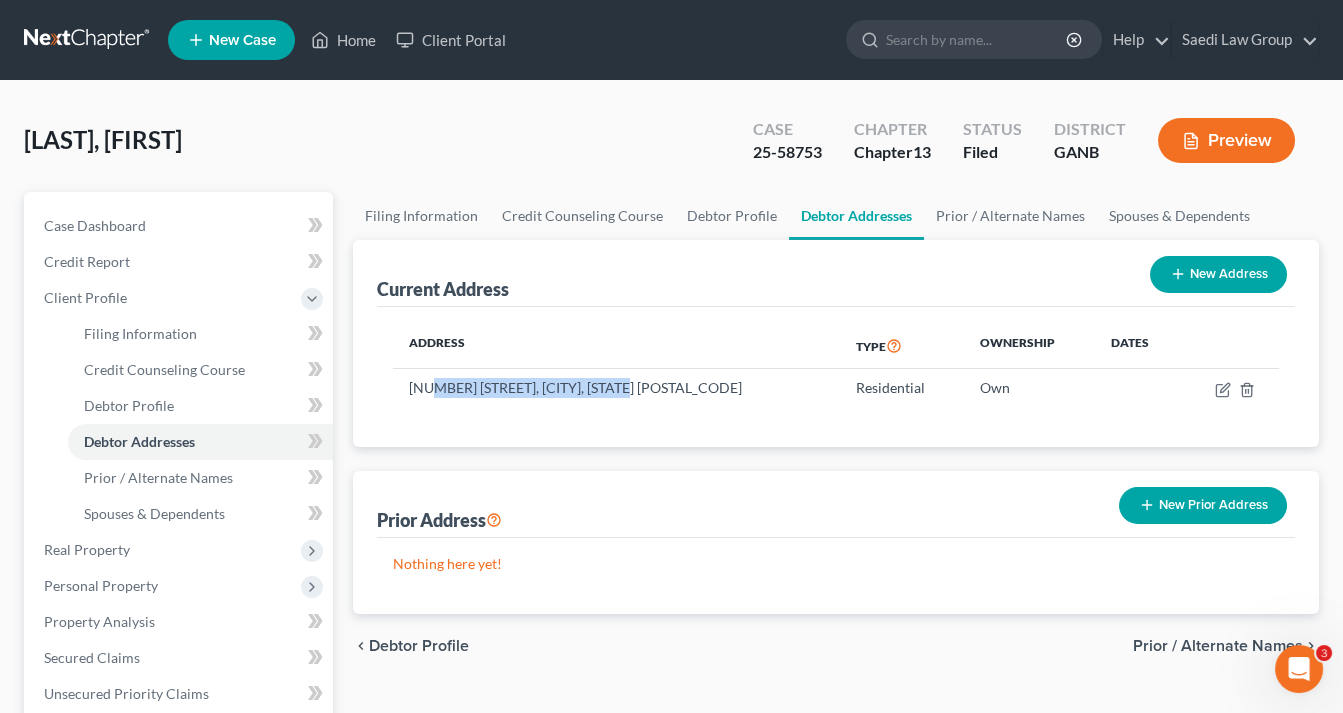 drag, startPoint x: 635, startPoint y: 382, endPoint x: 435, endPoint y: 330, distance: 206.64946 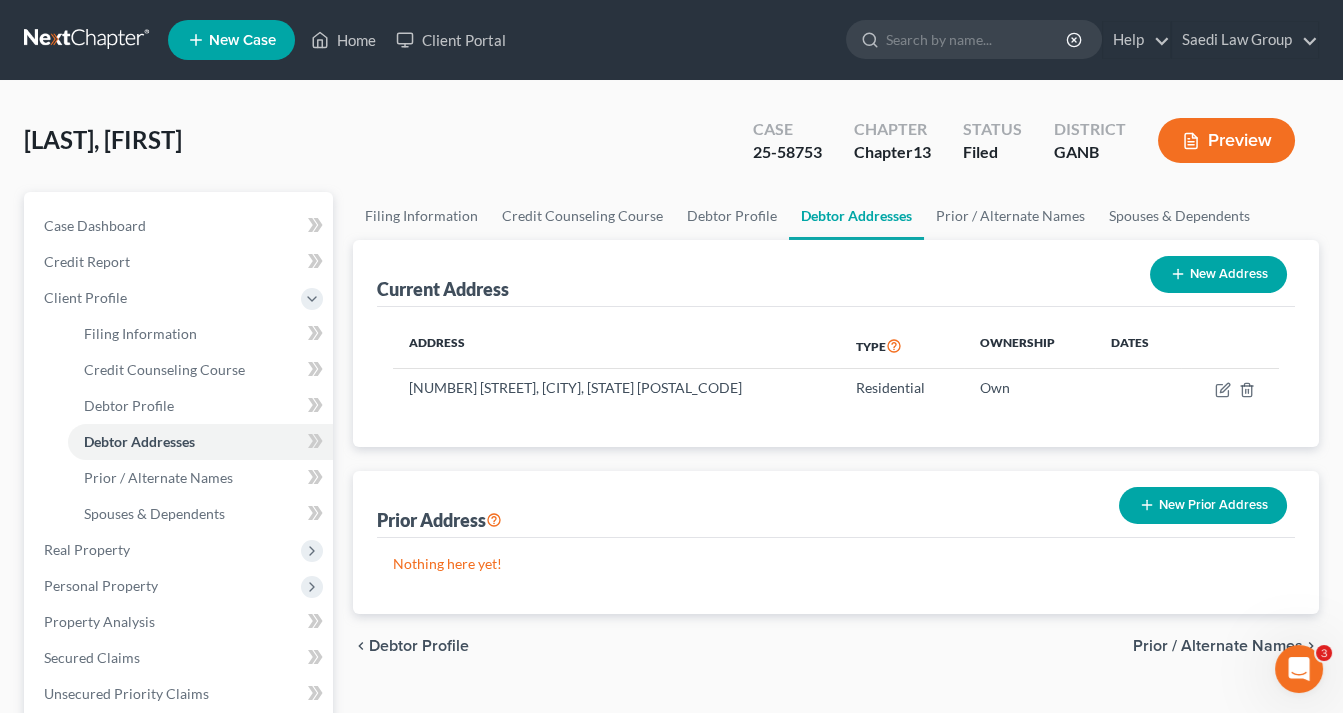 click on "Address Type  Ownership Dates 2101 Iris Lane, Decatur, GA 30032 Residential Own" at bounding box center [836, 377] 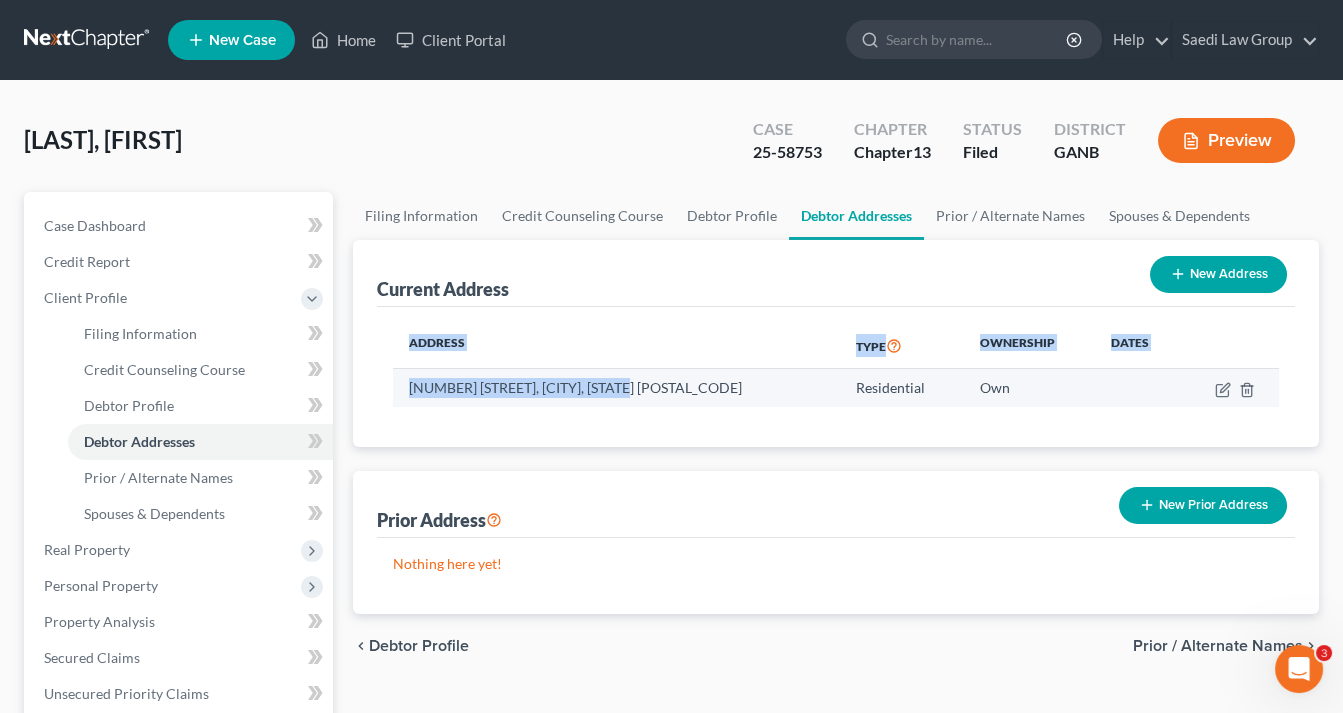 drag, startPoint x: 637, startPoint y: 390, endPoint x: 416, endPoint y: 385, distance: 221.05655 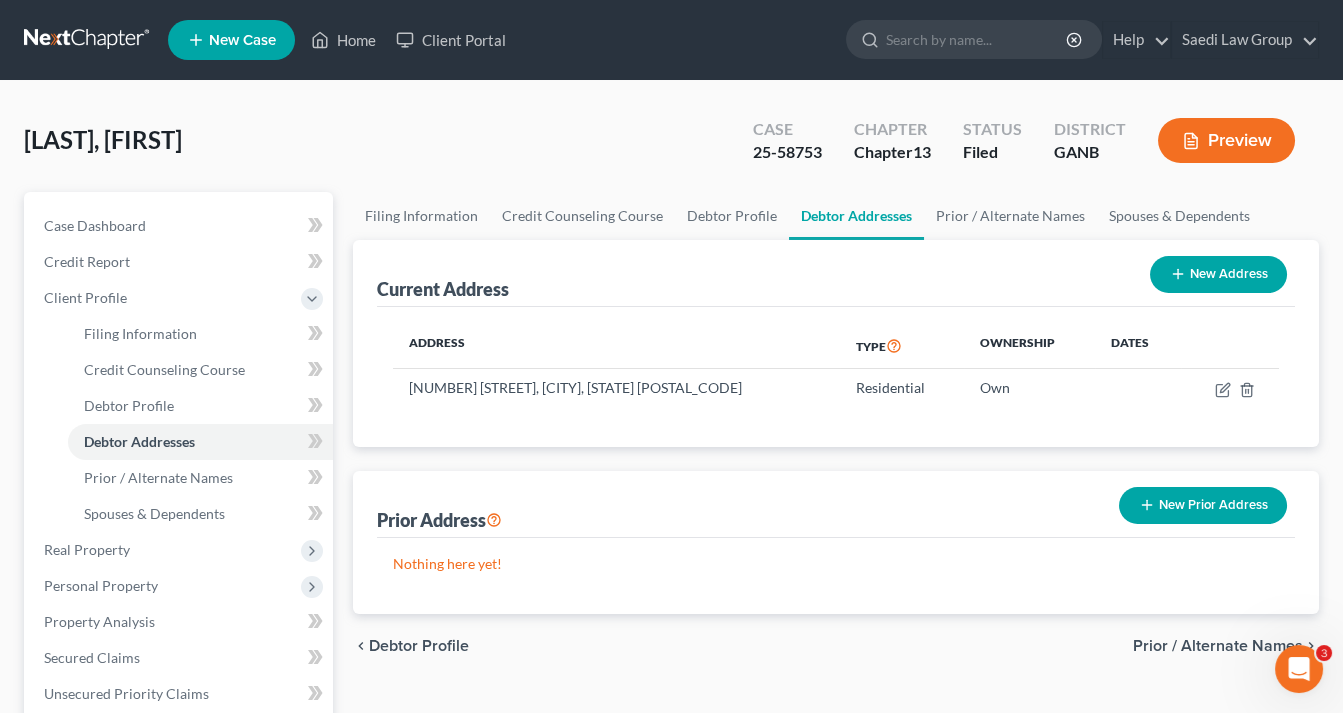 click on "Address Type  Ownership Dates 2101 Iris Lane, Decatur, GA 30032 Residential Own" at bounding box center [836, 377] 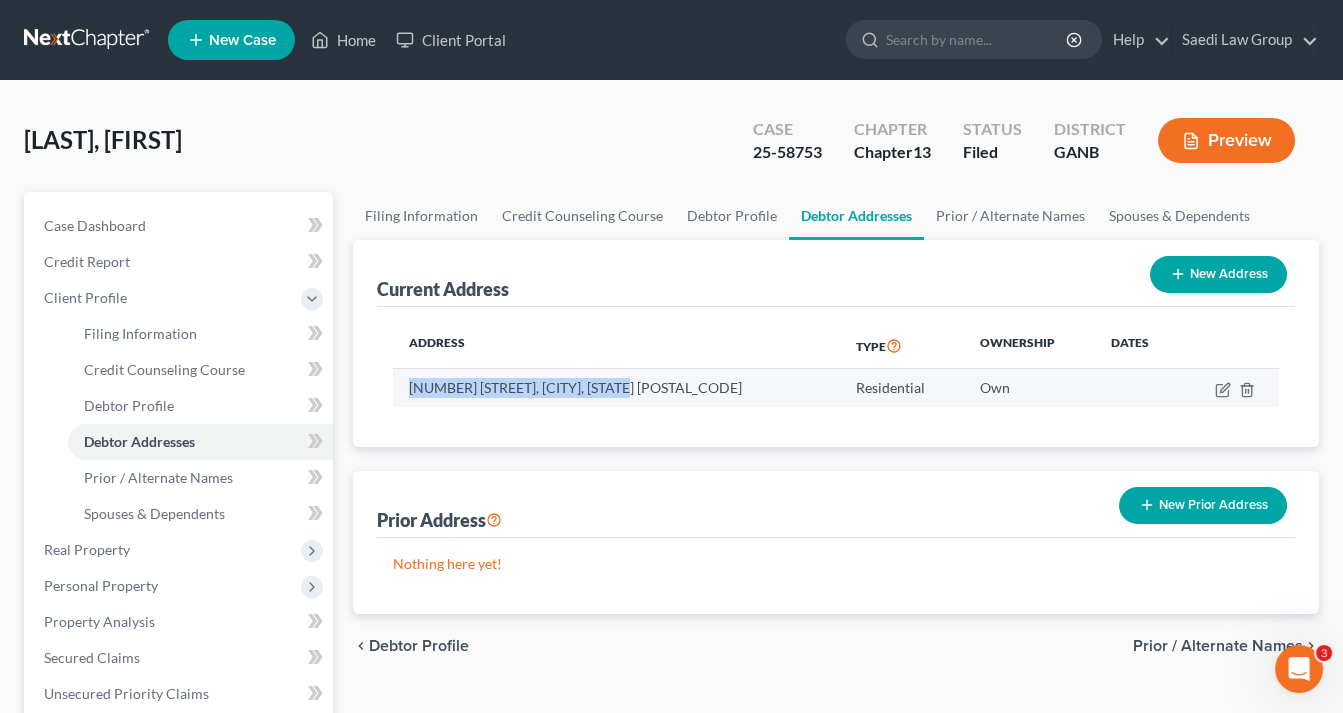 drag, startPoint x: 628, startPoint y: 377, endPoint x: 424, endPoint y: 384, distance: 204.12006 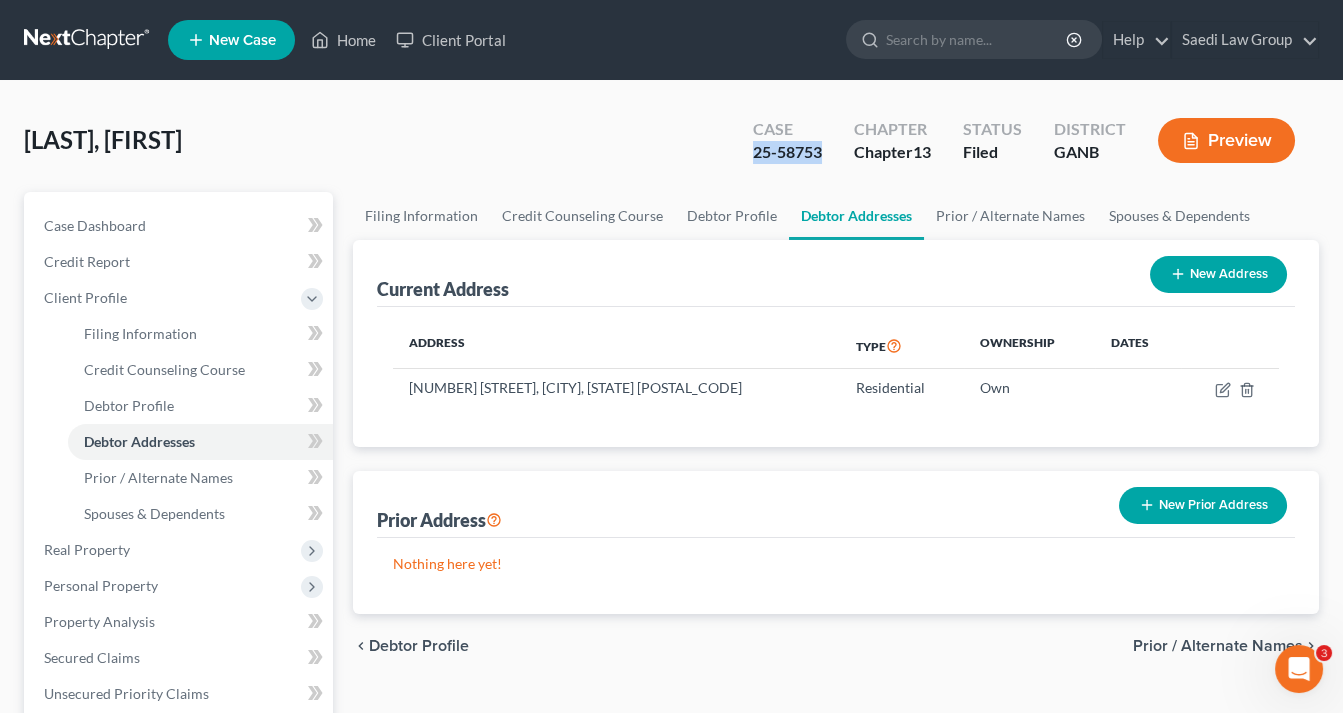 drag, startPoint x: 794, startPoint y: 152, endPoint x: 756, endPoint y: 153, distance: 38.013157 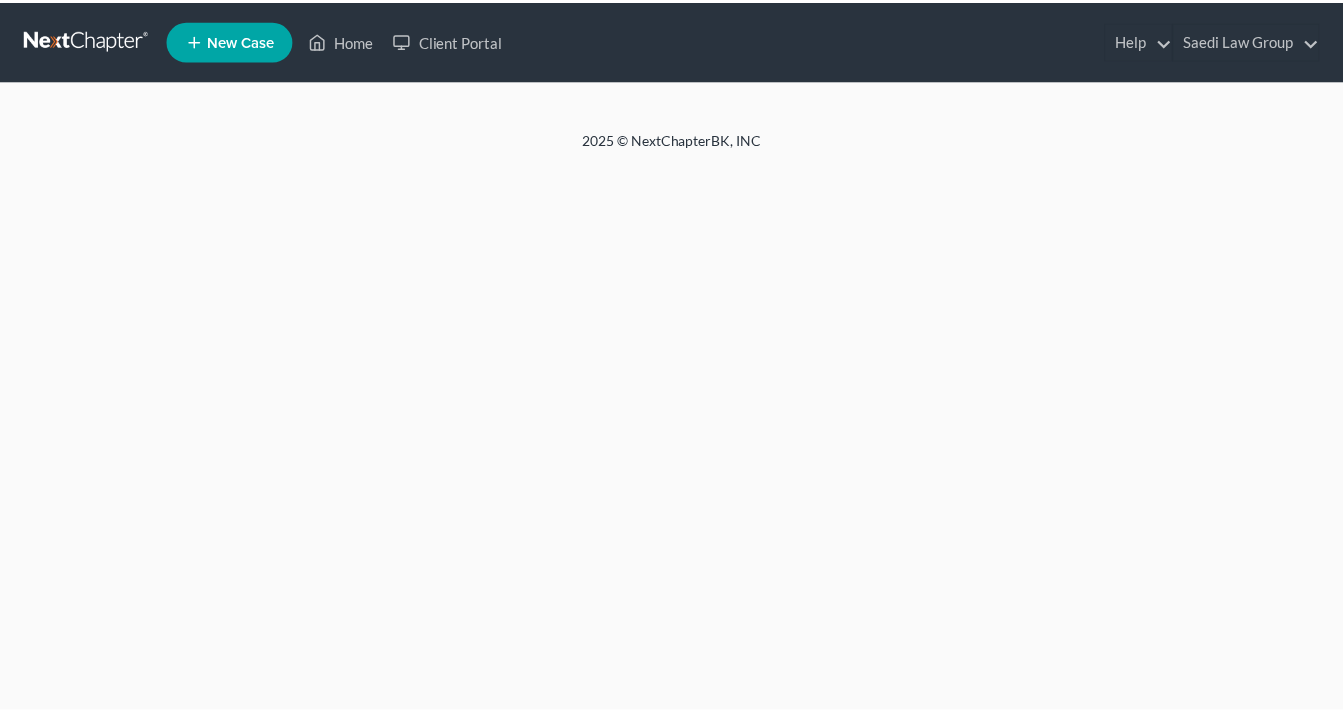 scroll, scrollTop: 0, scrollLeft: 0, axis: both 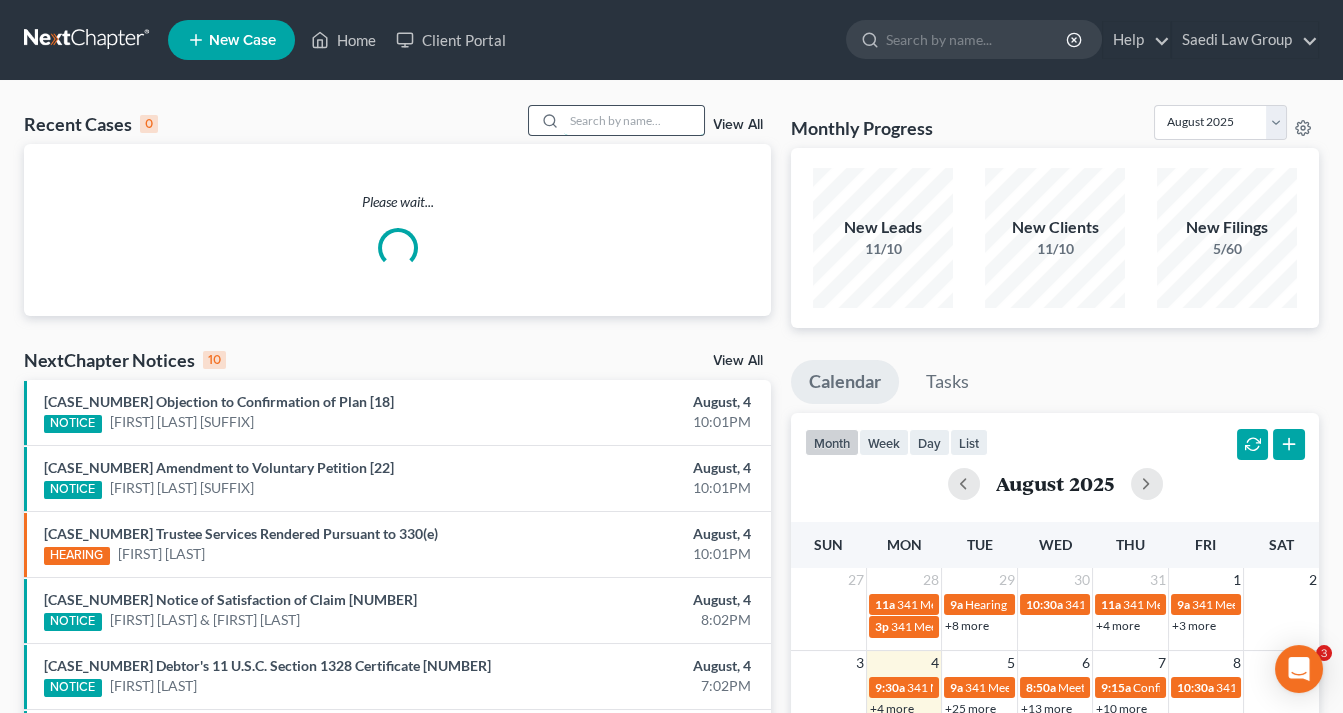 click at bounding box center [634, 120] 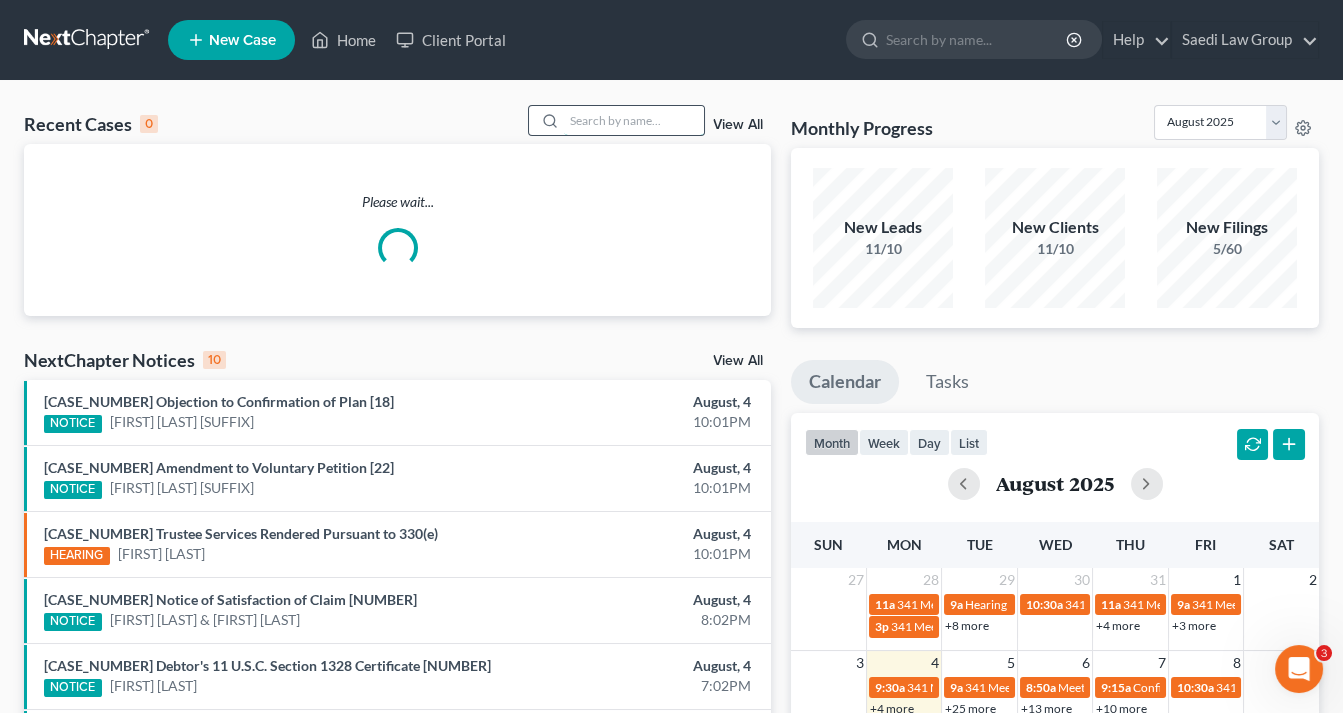 scroll, scrollTop: 0, scrollLeft: 0, axis: both 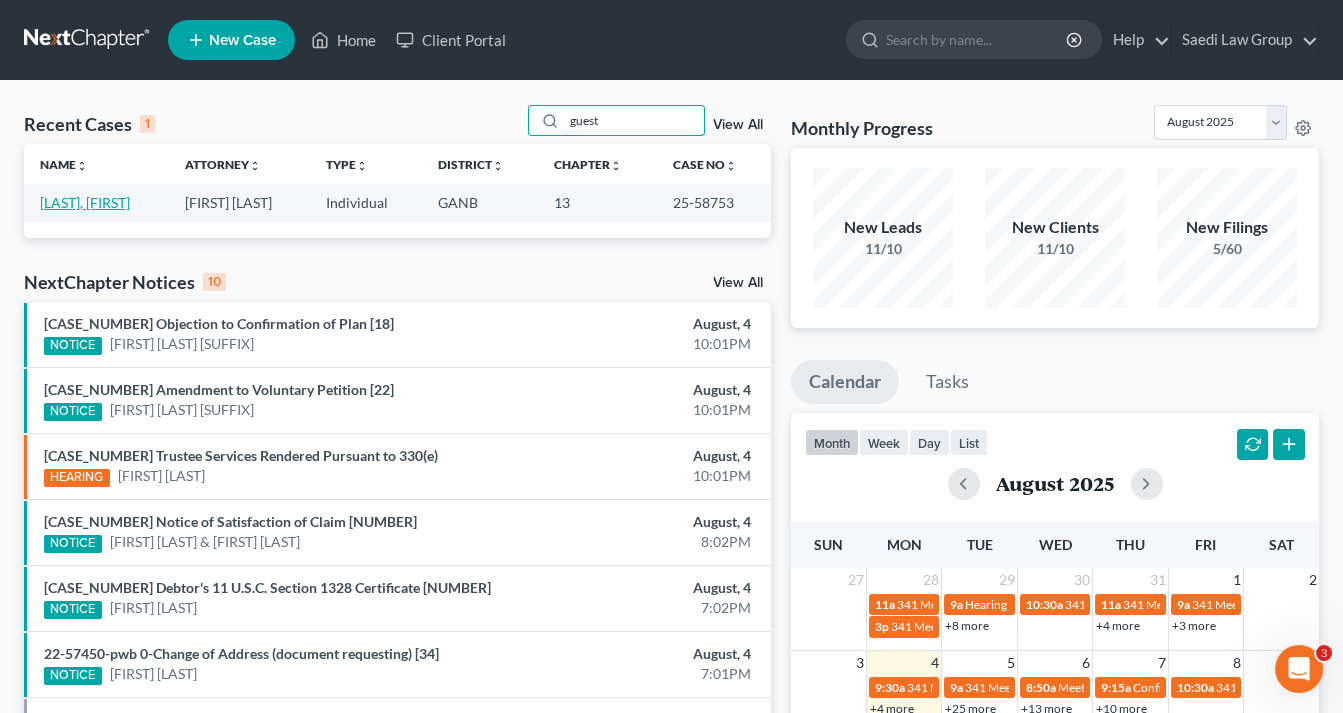 type on "guest" 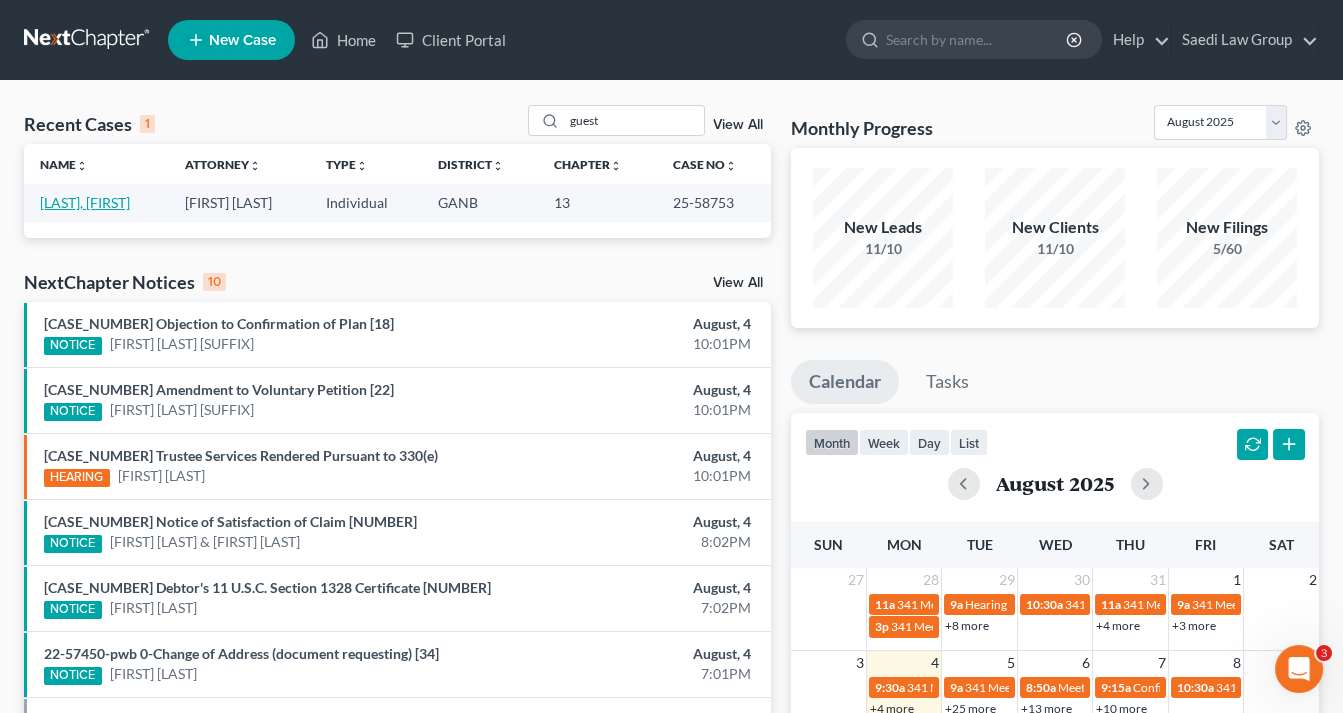 click on "[LAST], [FIRST]" at bounding box center [85, 202] 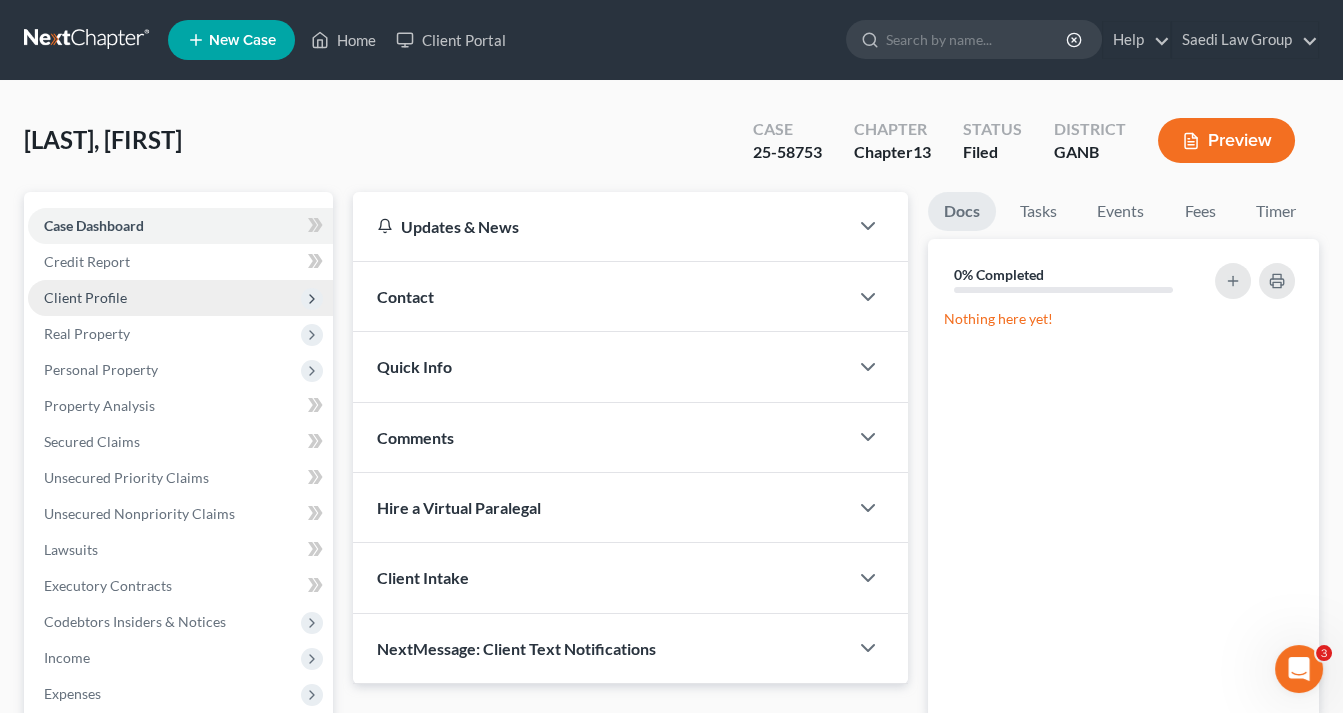 click on "Client Profile" at bounding box center (85, 297) 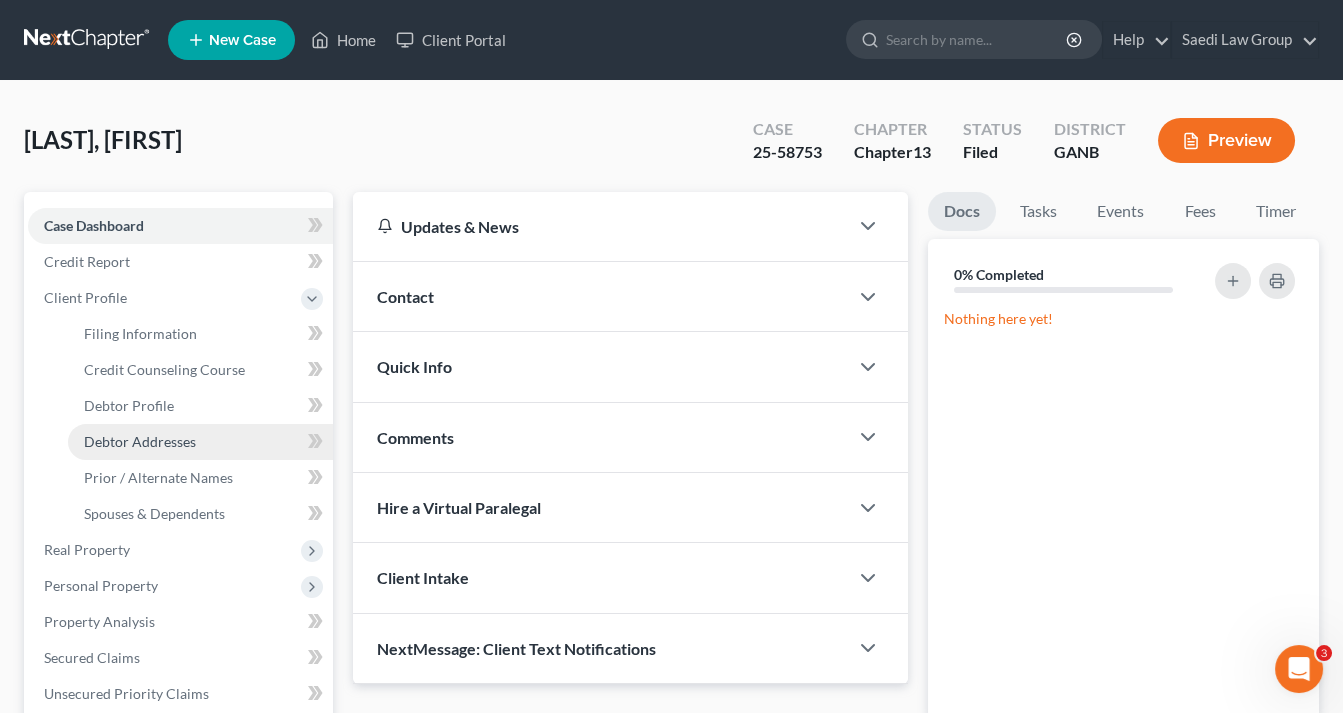 click on "Debtor Addresses" at bounding box center [140, 441] 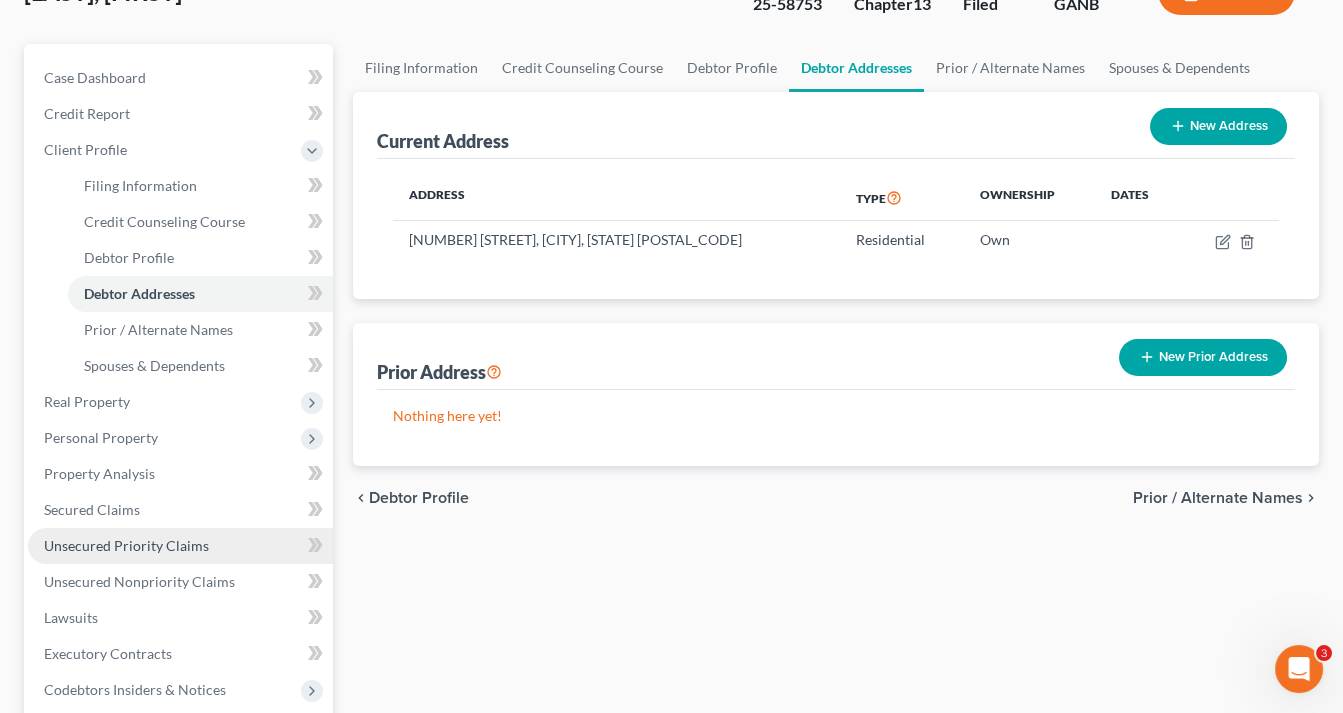 scroll, scrollTop: 160, scrollLeft: 0, axis: vertical 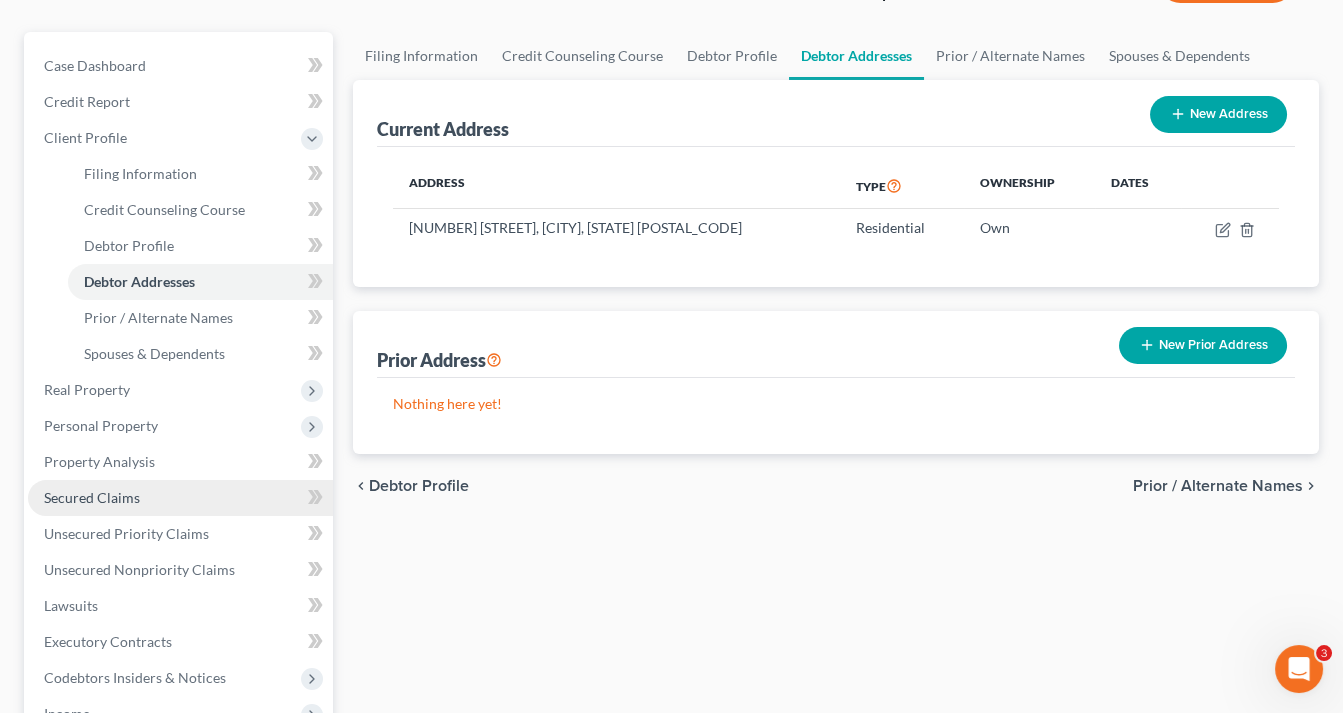 click on "Secured Claims" at bounding box center (92, 497) 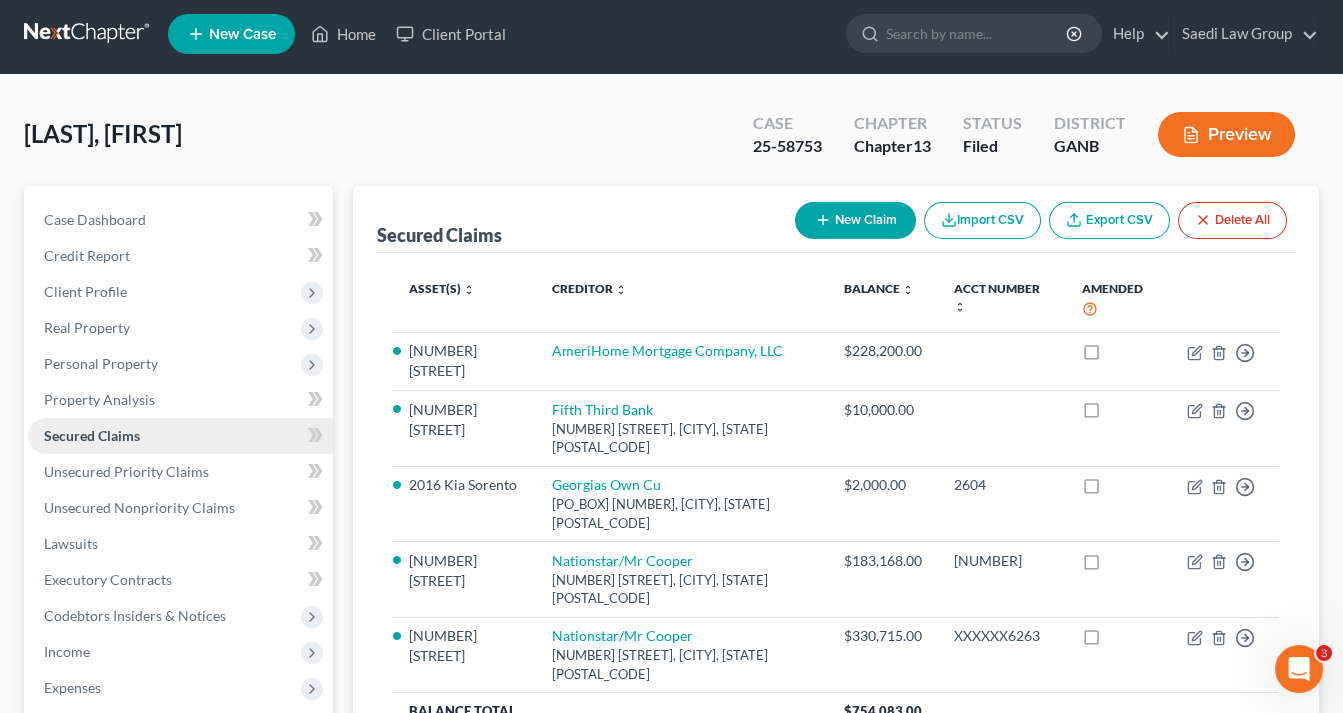 scroll, scrollTop: 0, scrollLeft: 0, axis: both 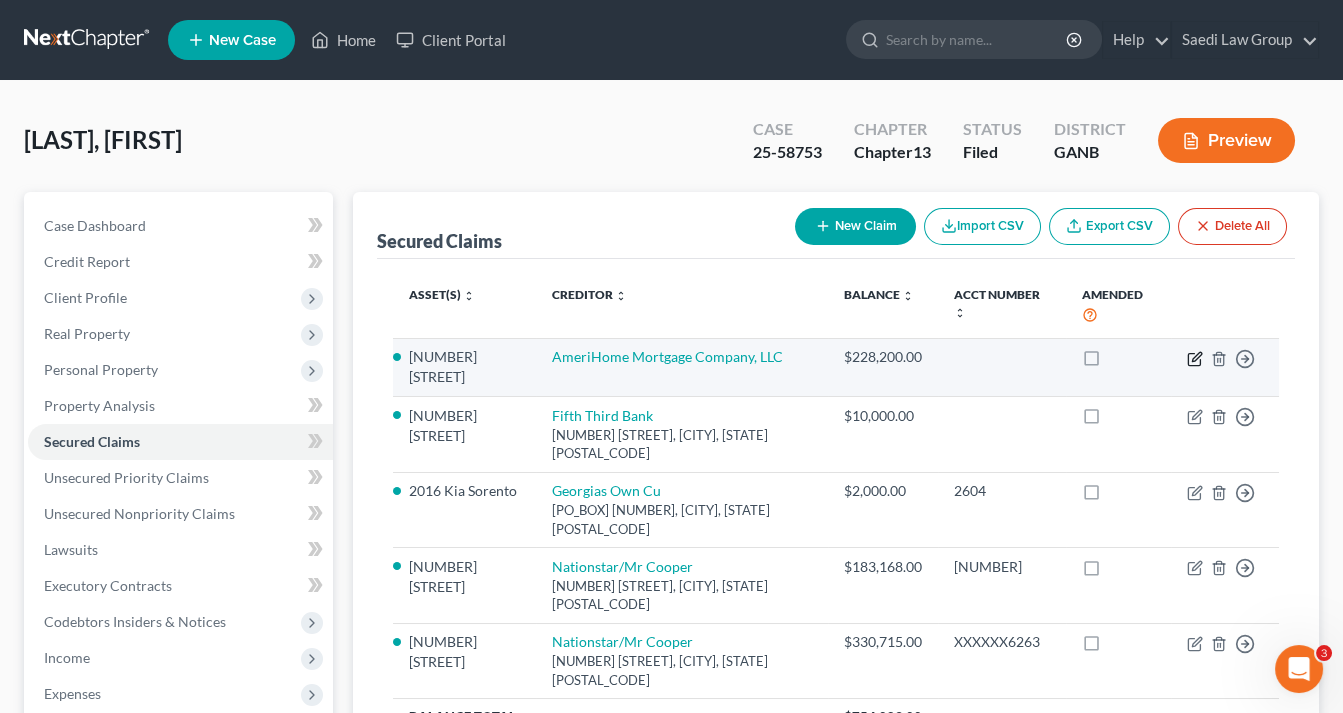 click 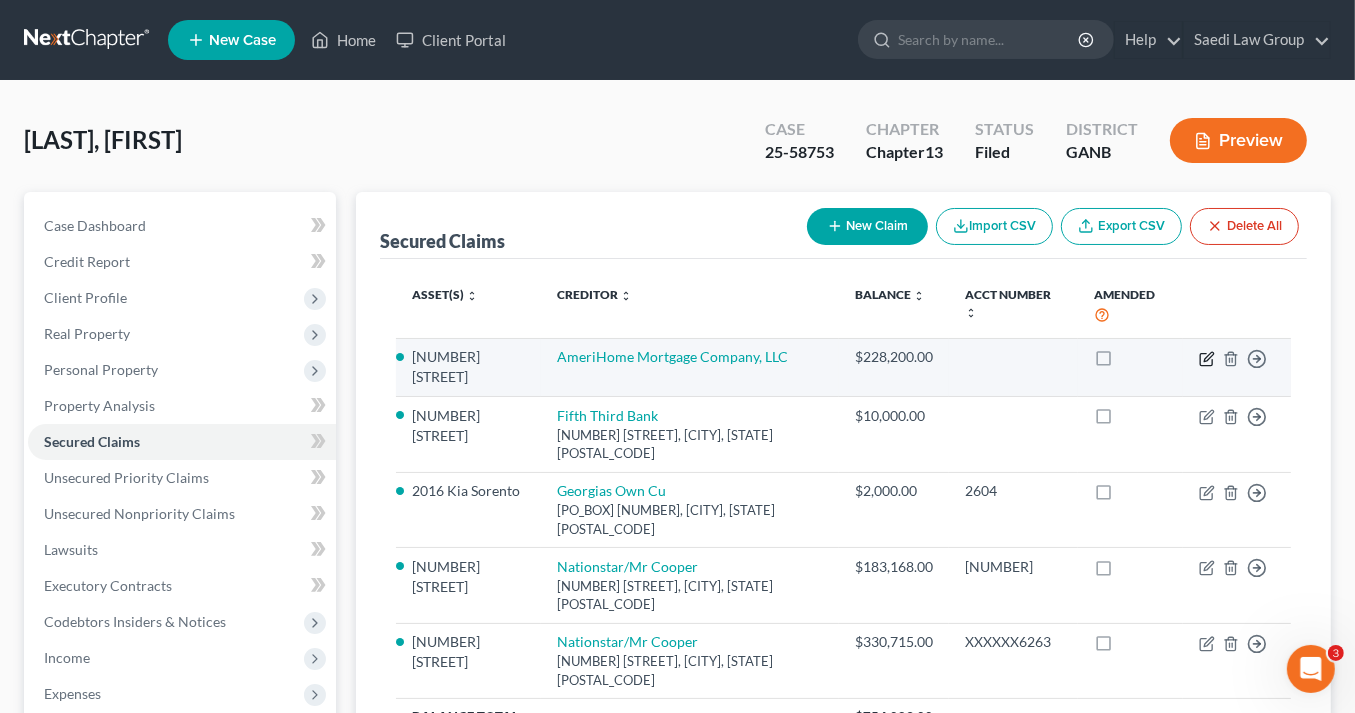 select on "0" 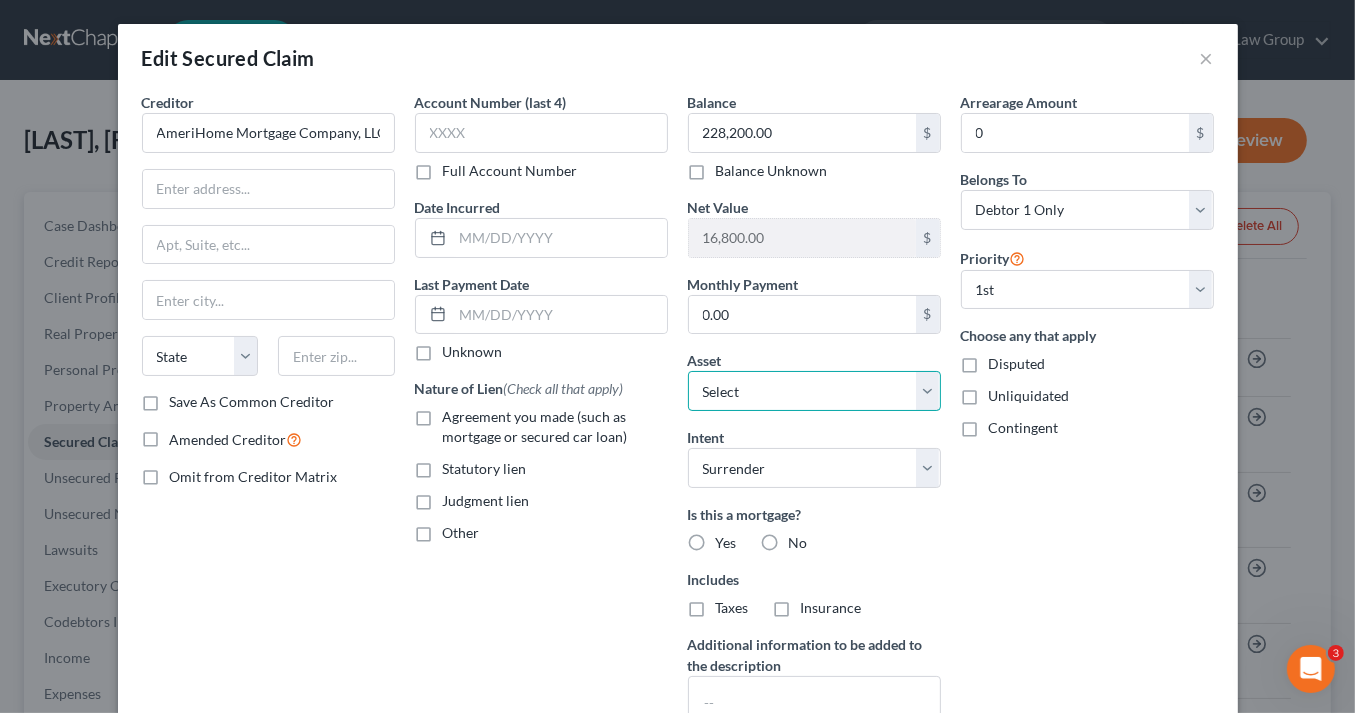 drag, startPoint x: 699, startPoint y: 382, endPoint x: 848, endPoint y: 380, distance: 149.01343 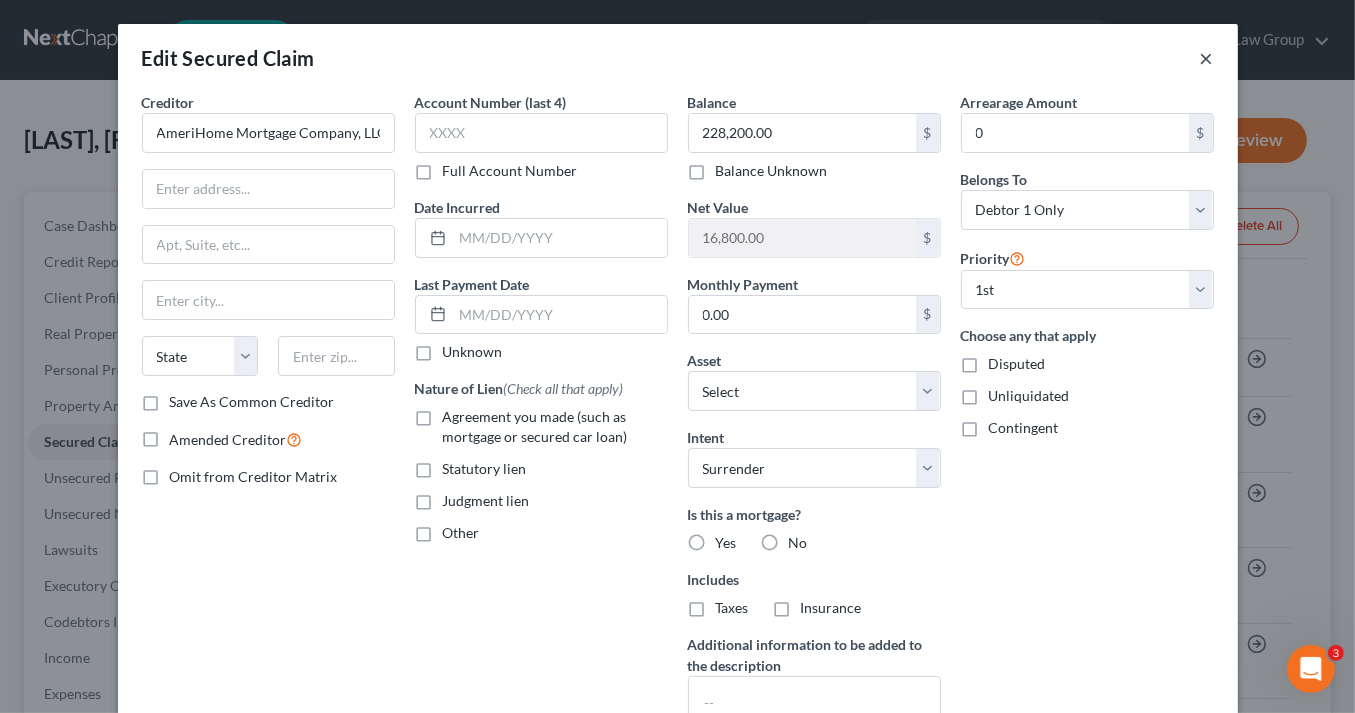drag, startPoint x: 1205, startPoint y: 57, endPoint x: 1196, endPoint y: 34, distance: 24.698177 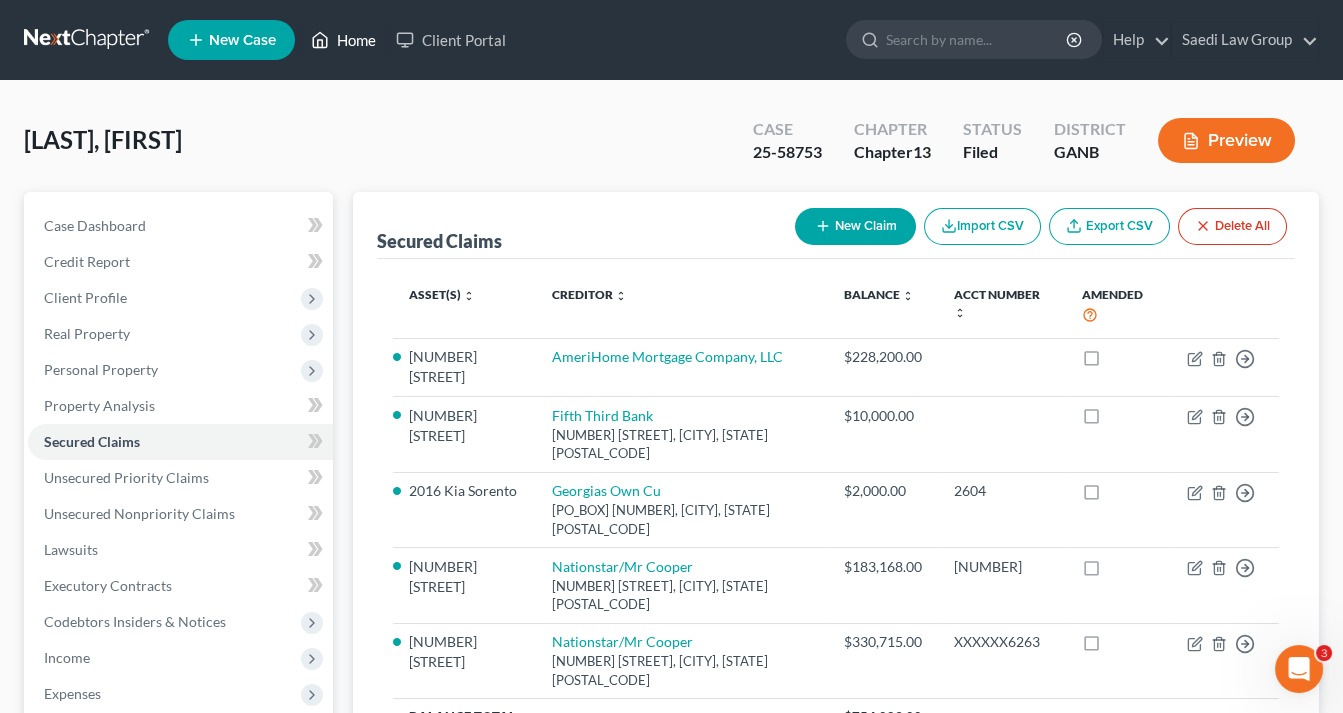 click on "Home" at bounding box center (343, 40) 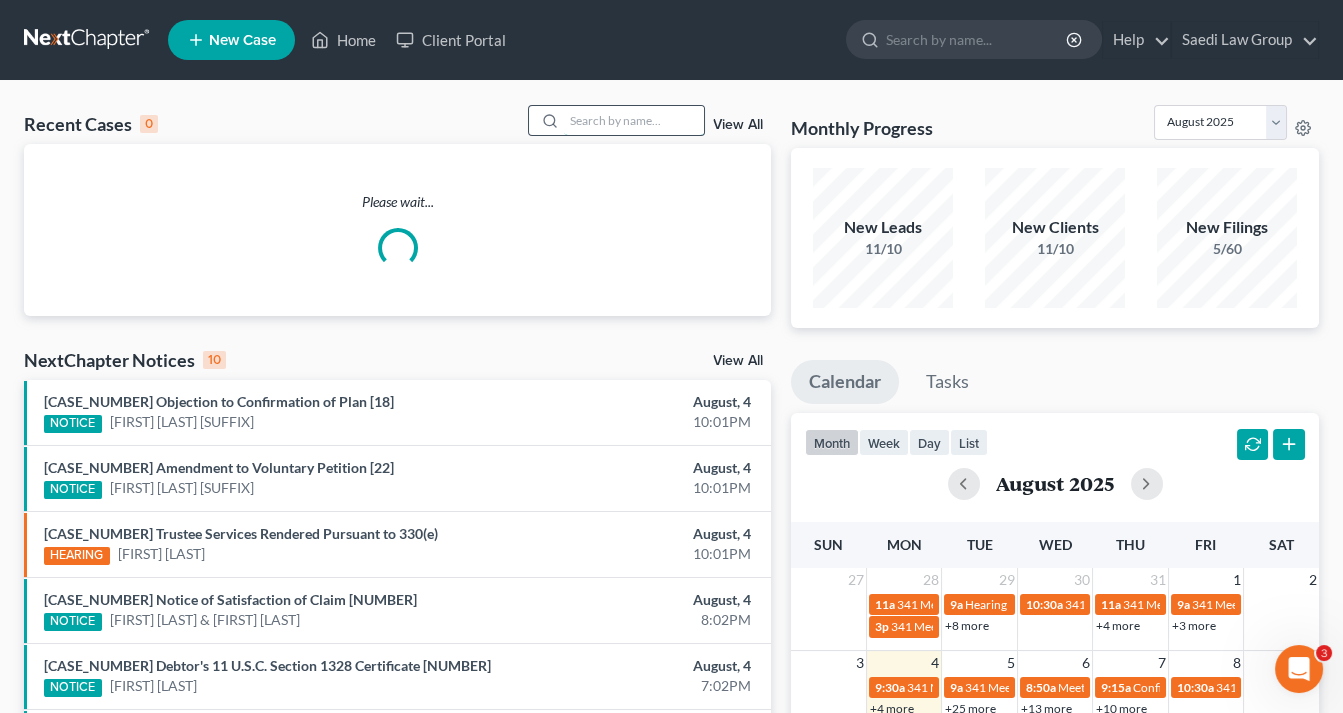 click at bounding box center (634, 120) 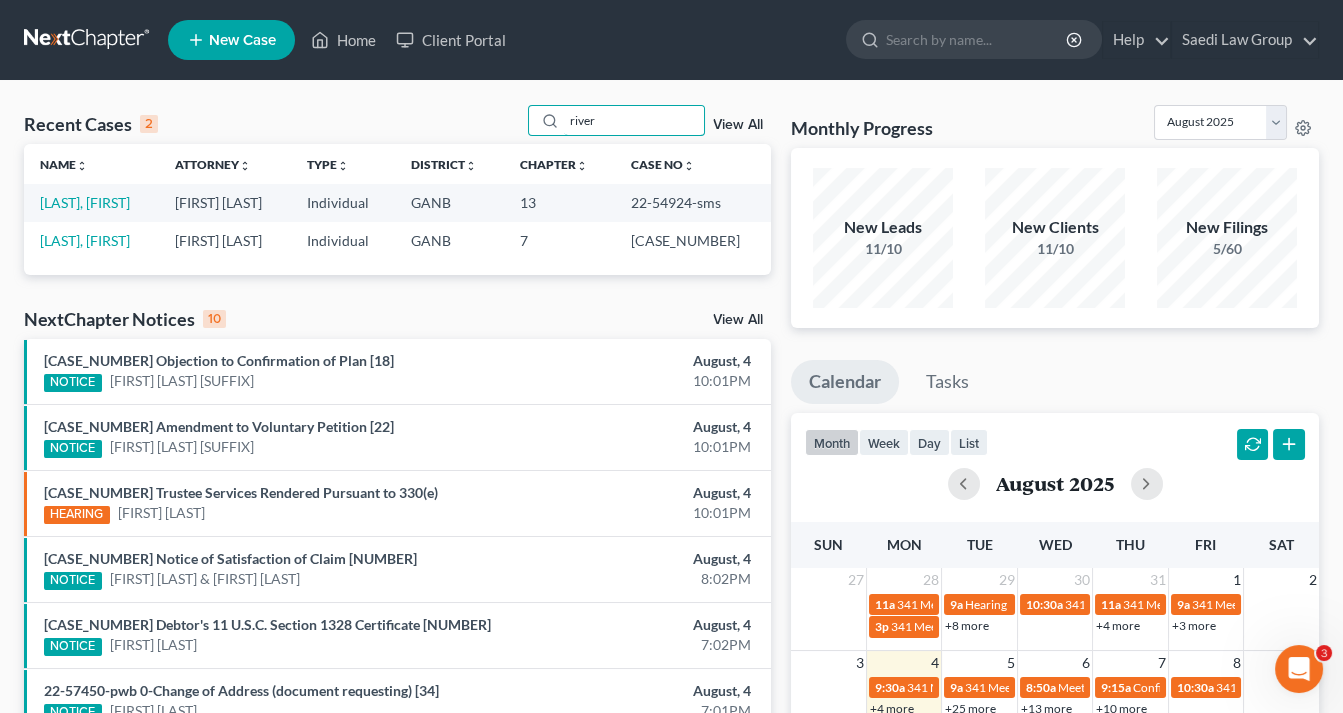 drag, startPoint x: 621, startPoint y: 126, endPoint x: 520, endPoint y: 121, distance: 101.12369 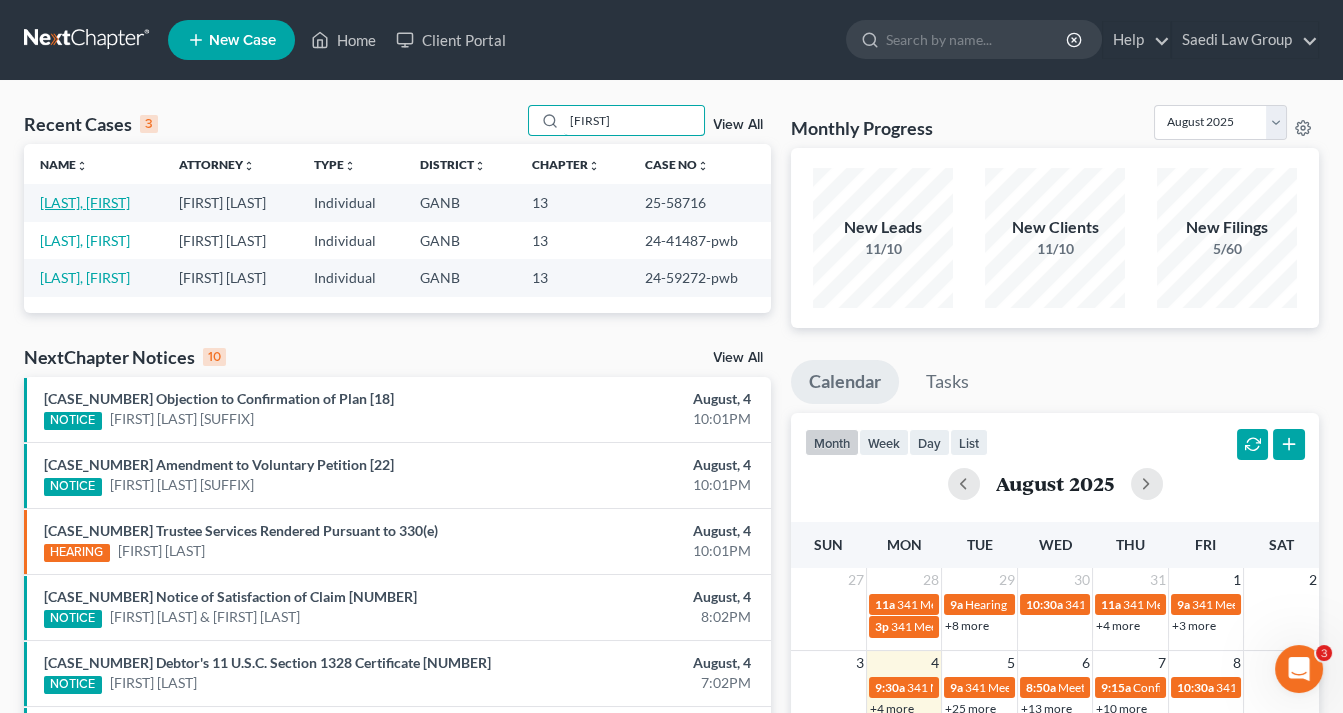 type on "[FIRST]" 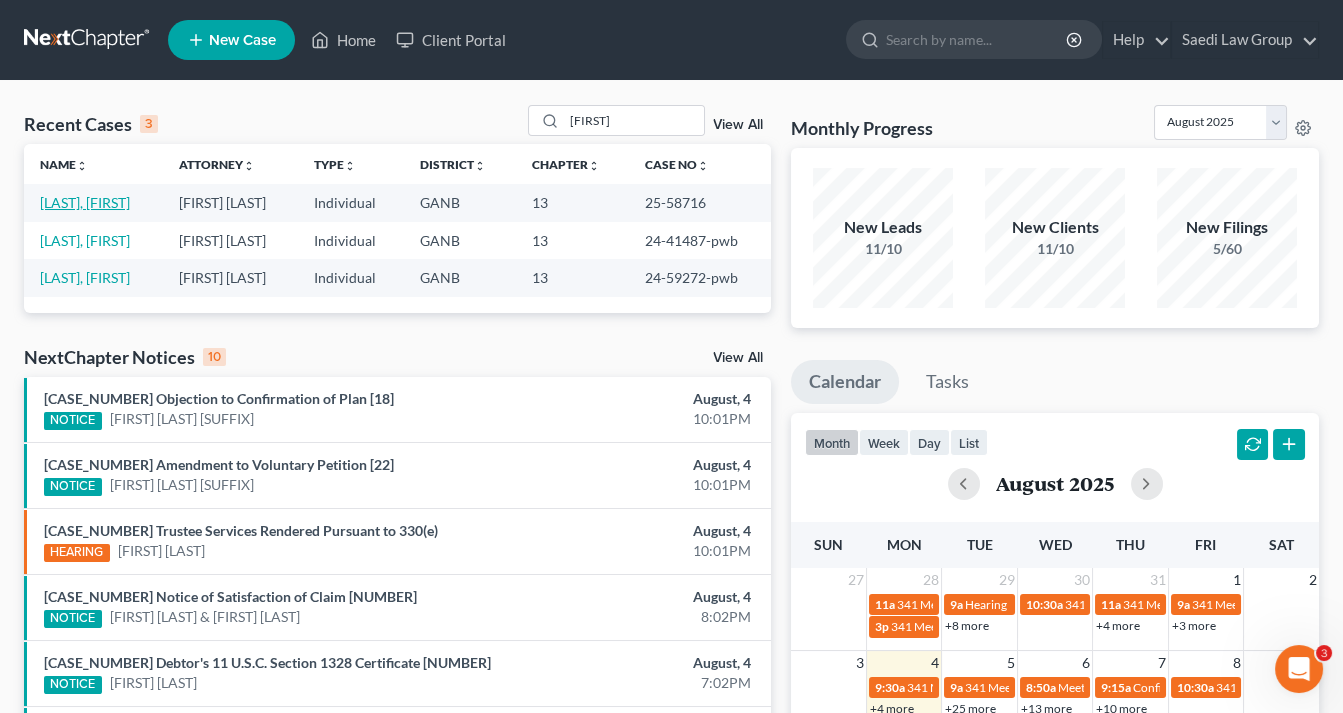 click on "[LAST], [FIRST]" at bounding box center [85, 202] 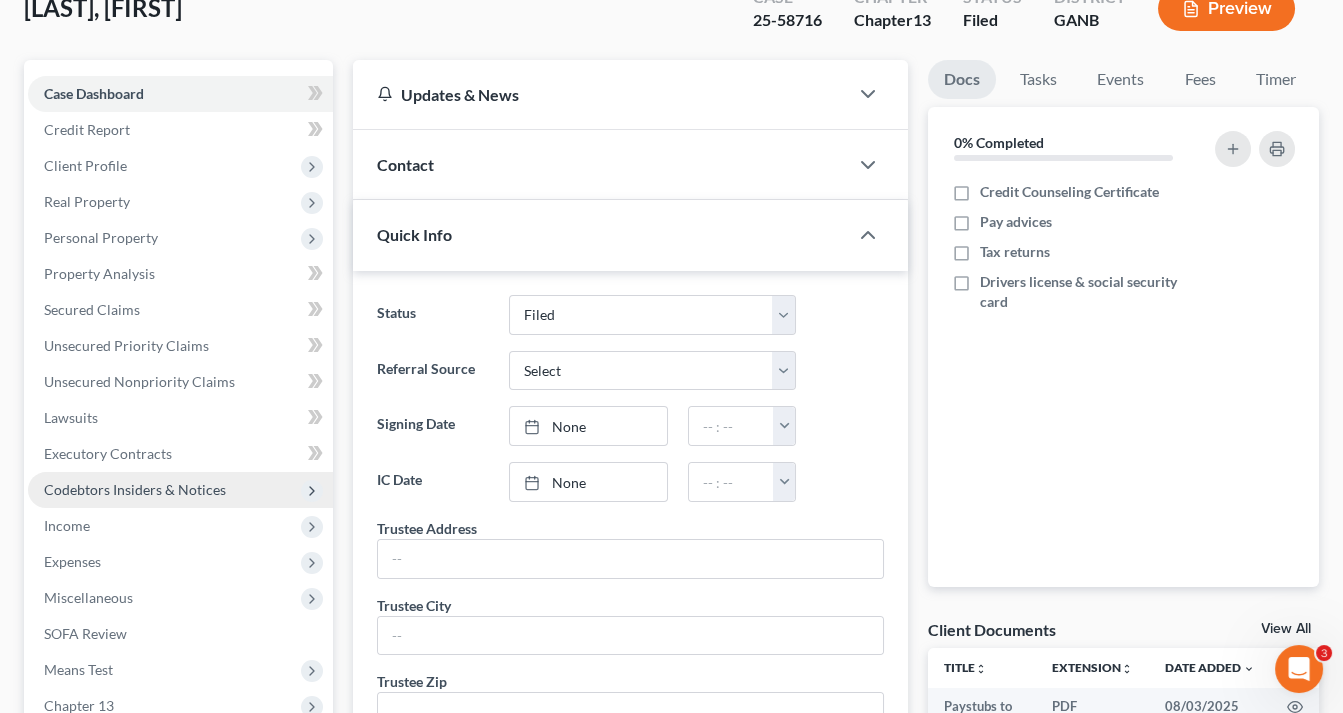 scroll, scrollTop: 160, scrollLeft: 0, axis: vertical 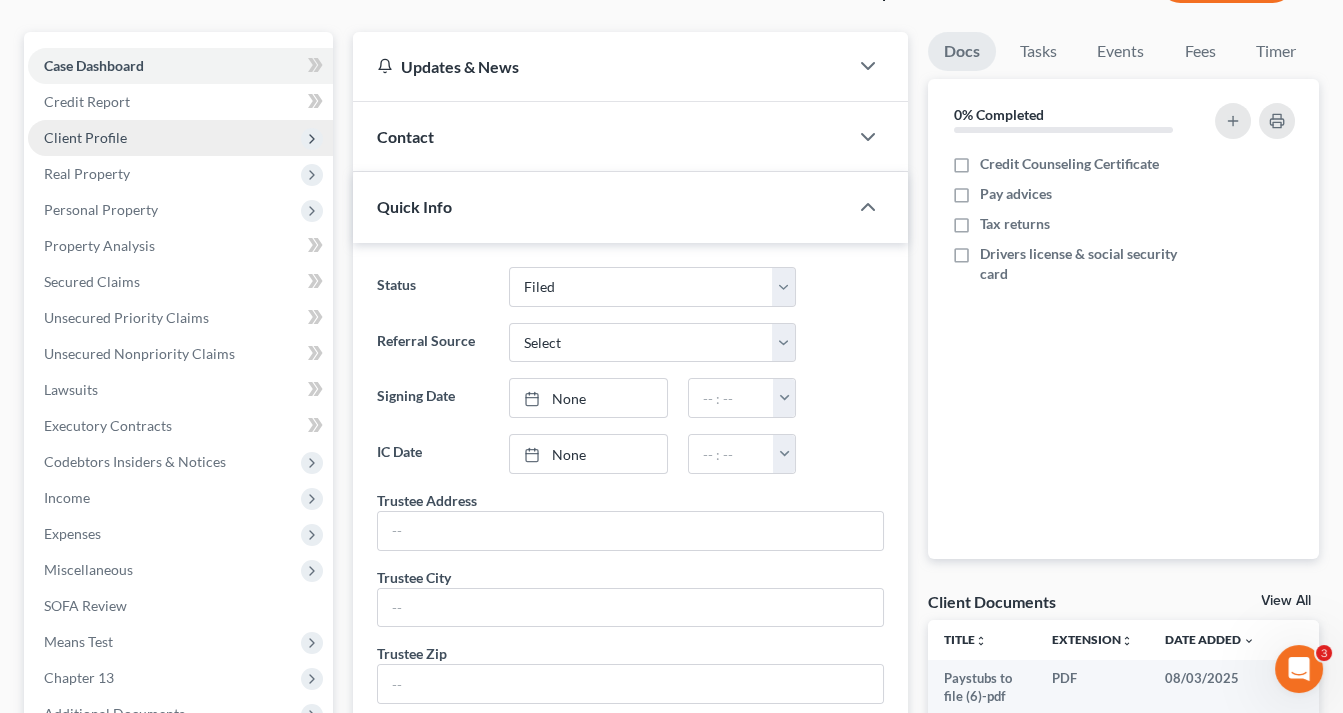 click on "Client Profile" at bounding box center (85, 137) 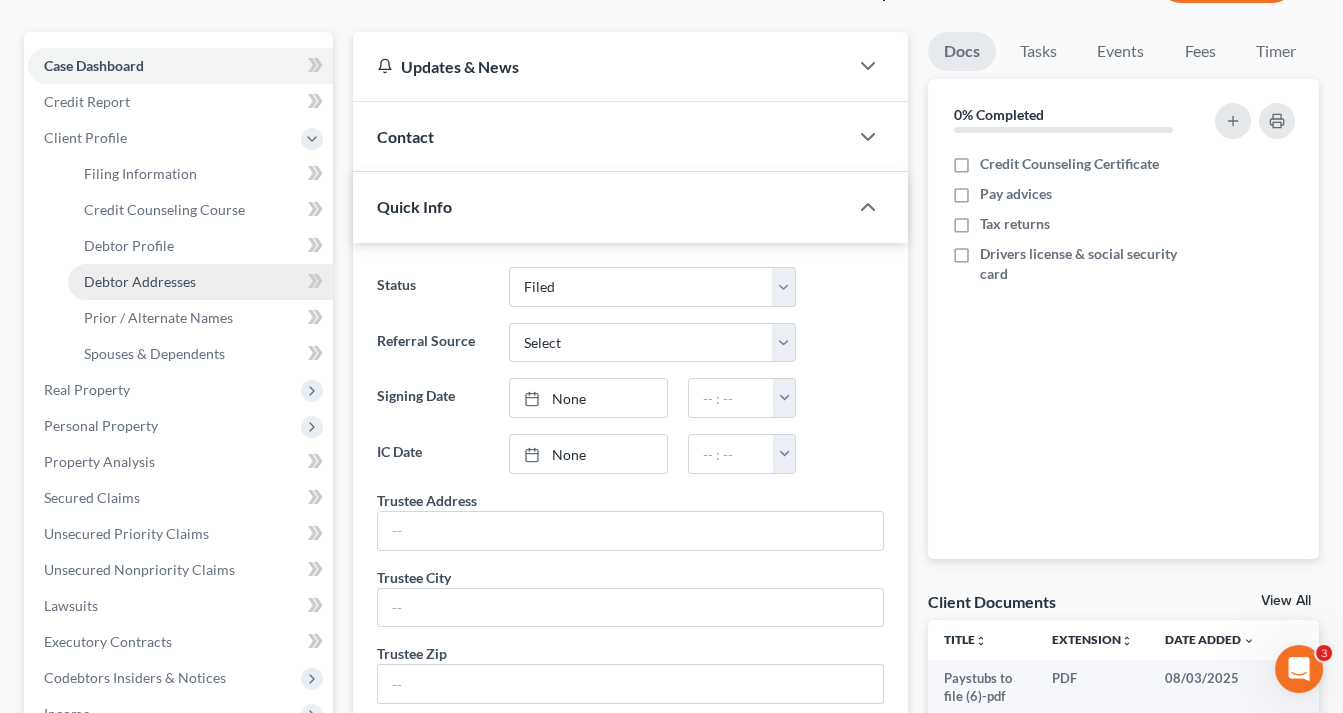 click on "Debtor Addresses" at bounding box center (140, 281) 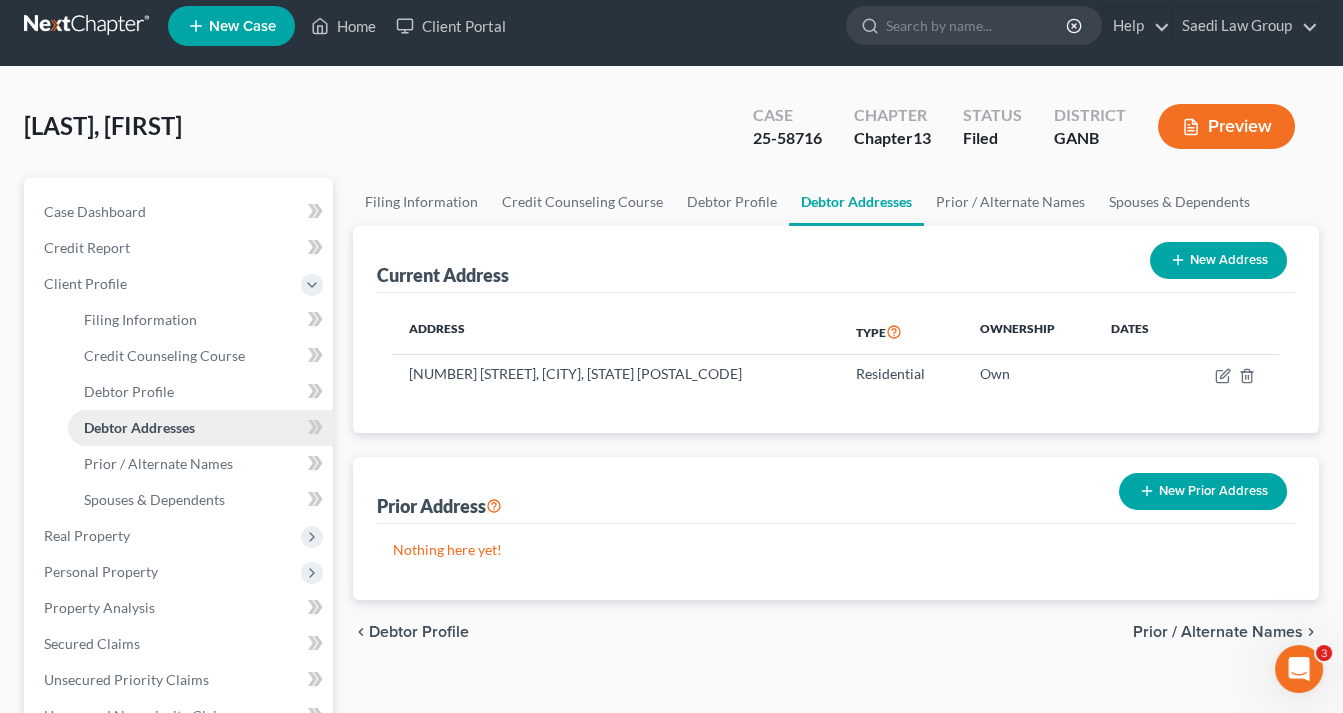 scroll, scrollTop: 0, scrollLeft: 0, axis: both 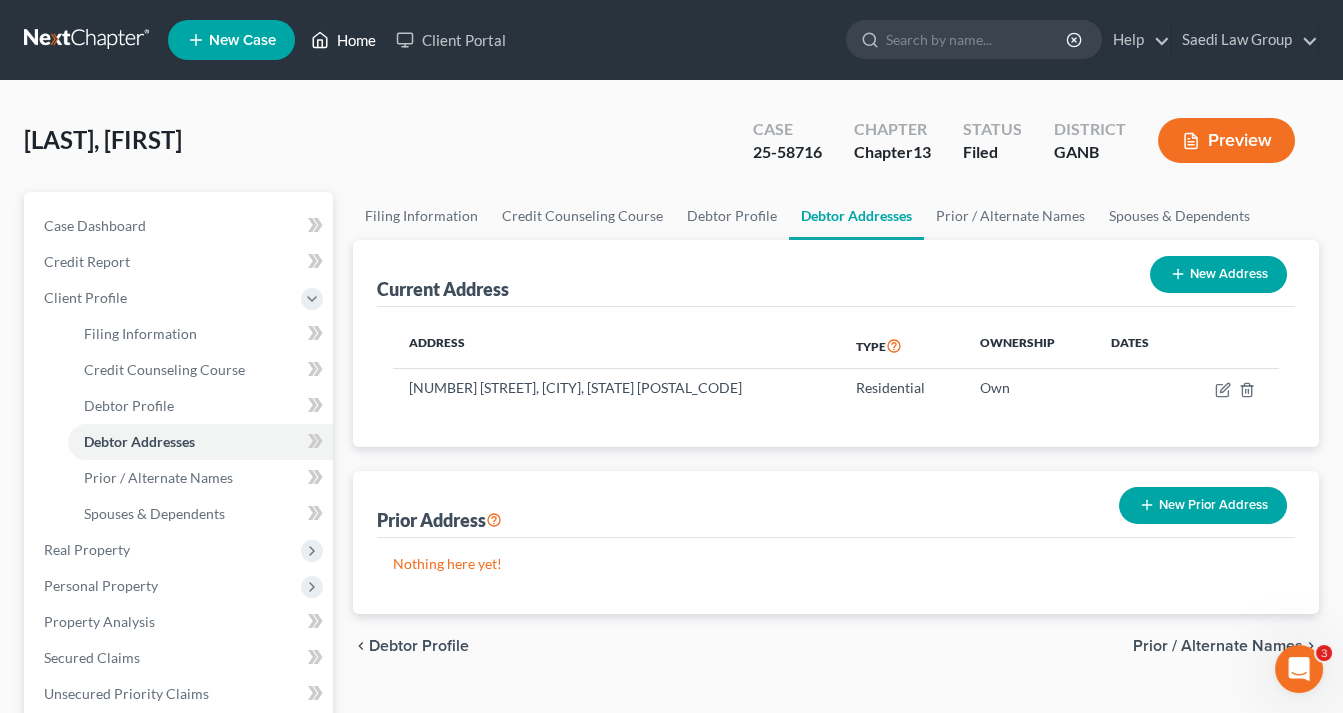 click 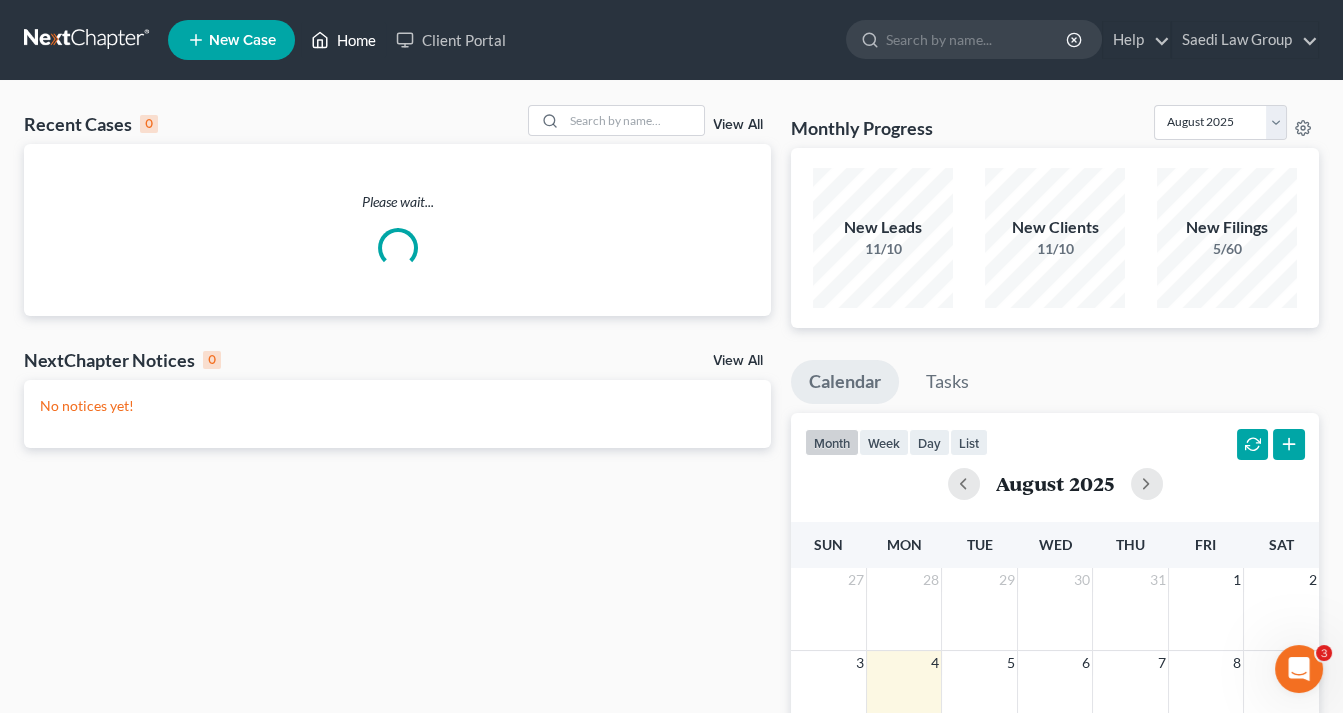 click on "Home" at bounding box center (343, 40) 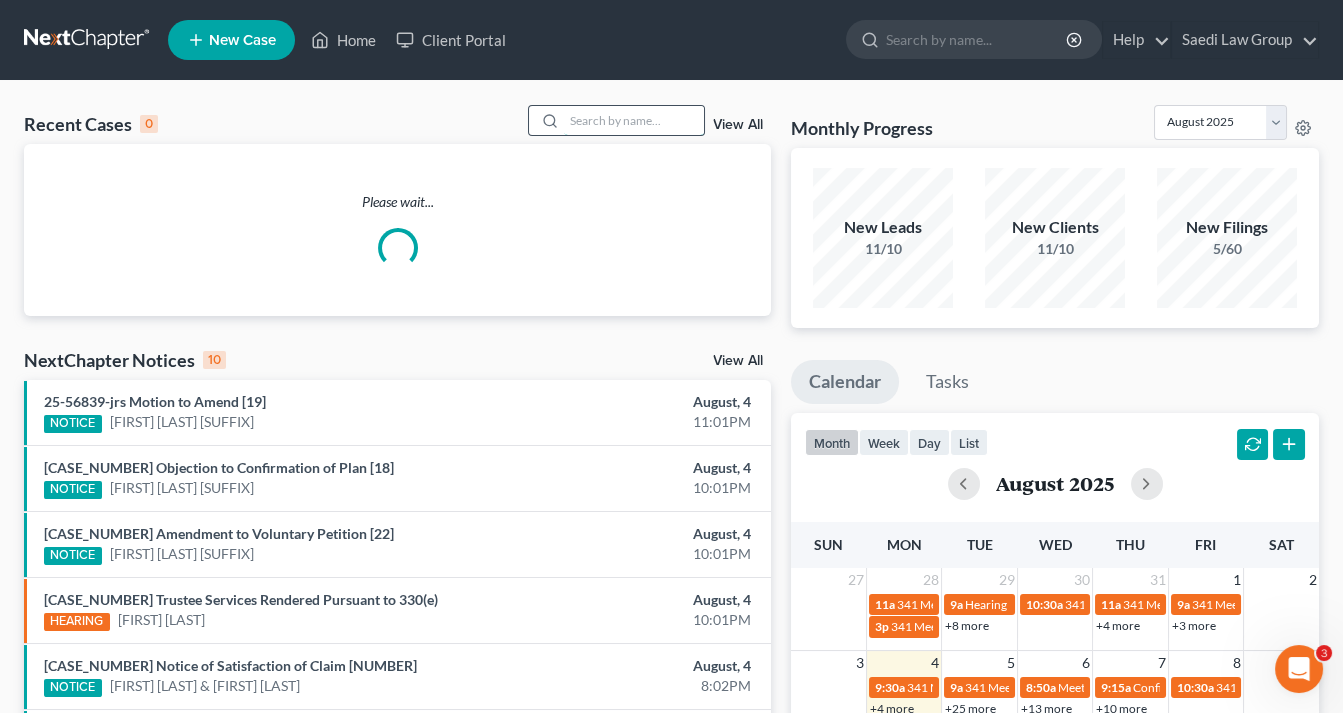 click at bounding box center (634, 120) 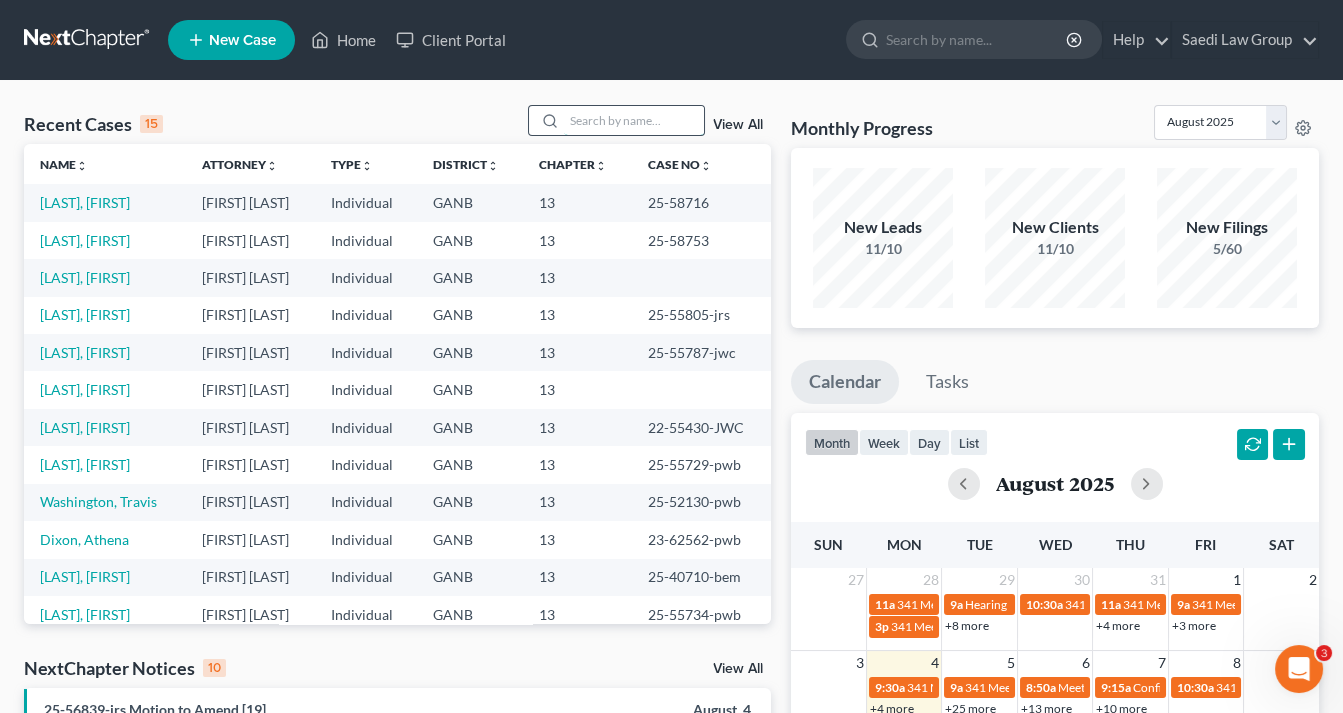 type on "o" 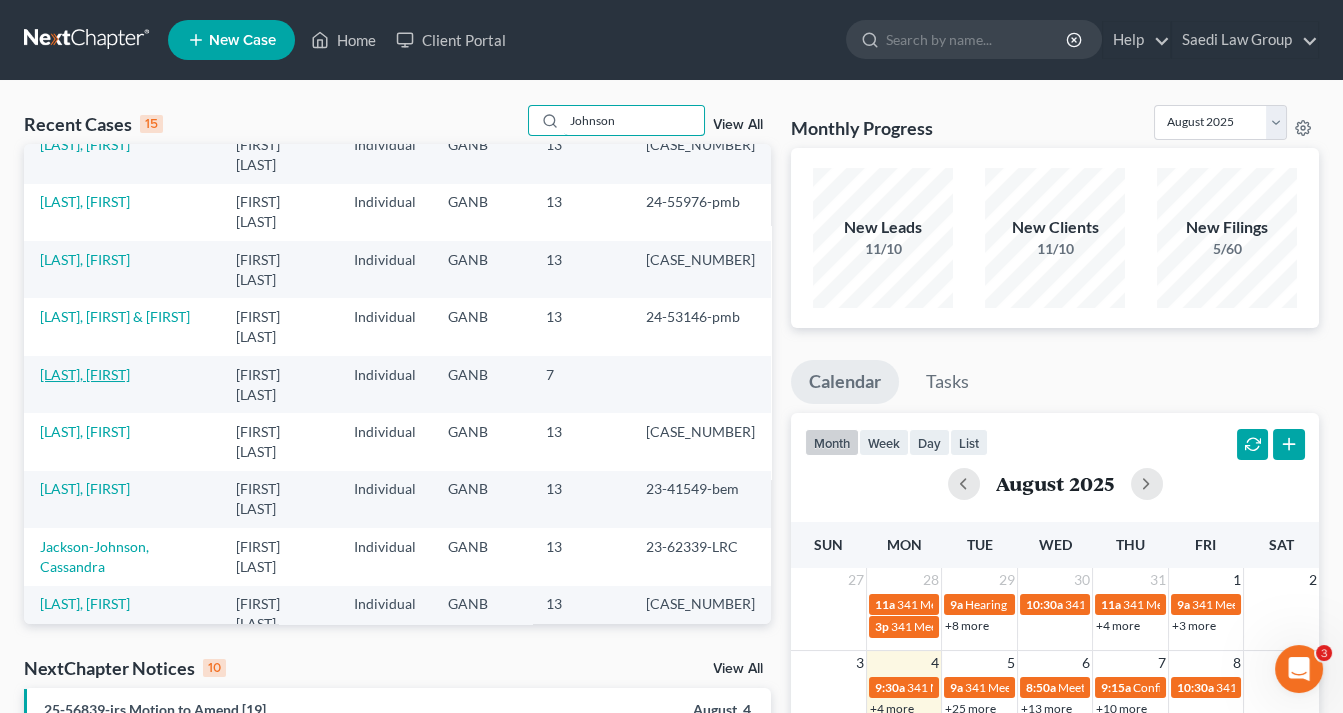 scroll, scrollTop: 240, scrollLeft: 0, axis: vertical 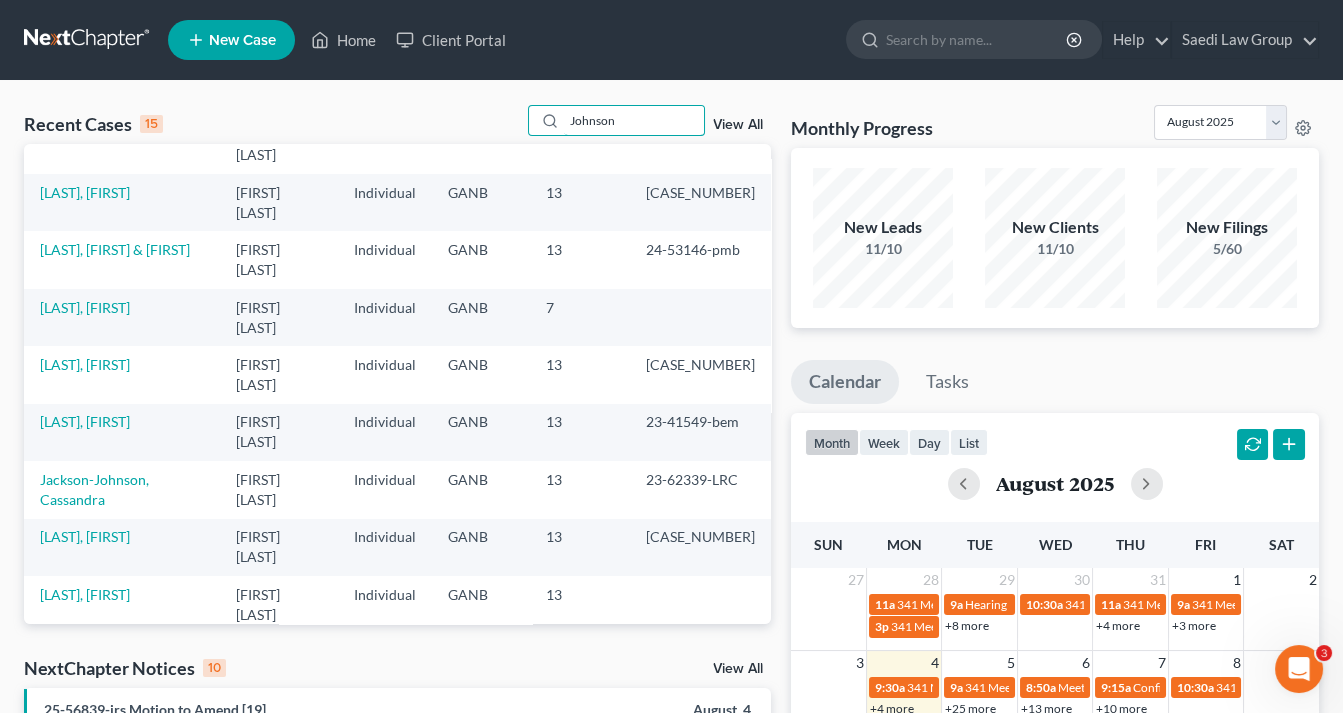 drag, startPoint x: 632, startPoint y: 106, endPoint x: 352, endPoint y: 112, distance: 280.06427 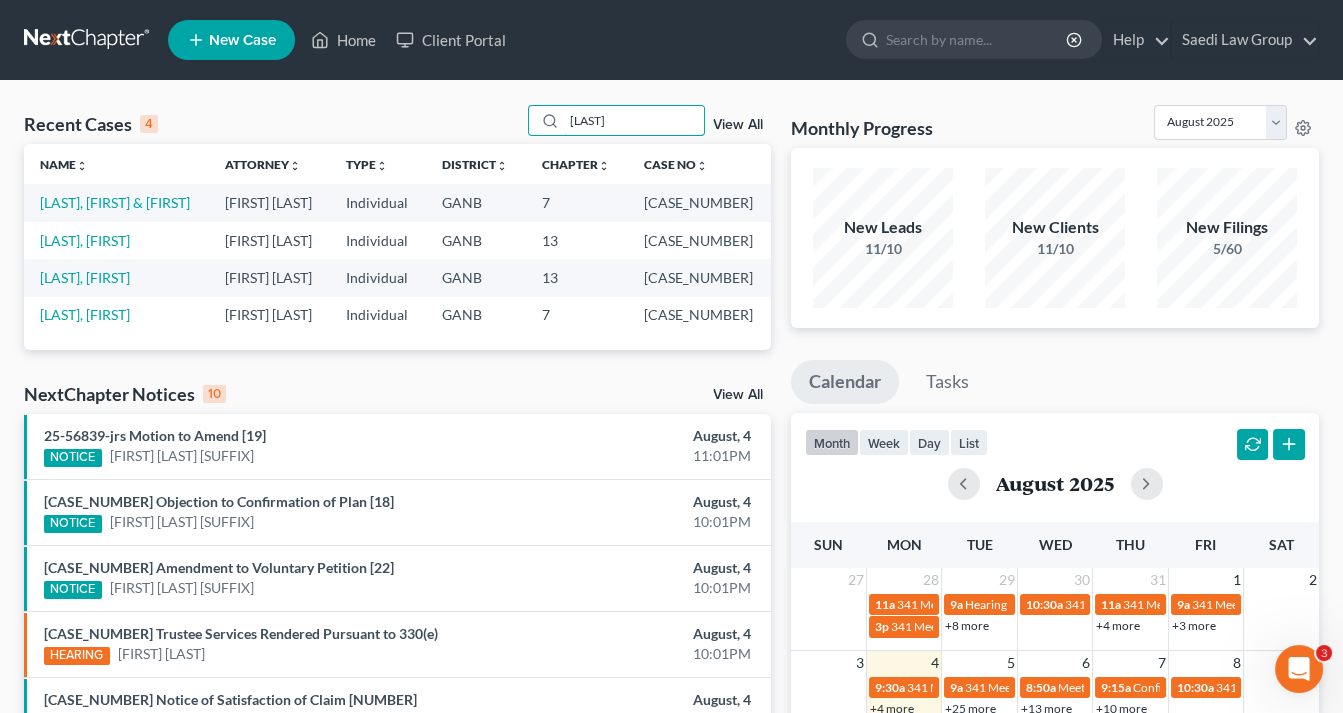 scroll, scrollTop: 0, scrollLeft: 0, axis: both 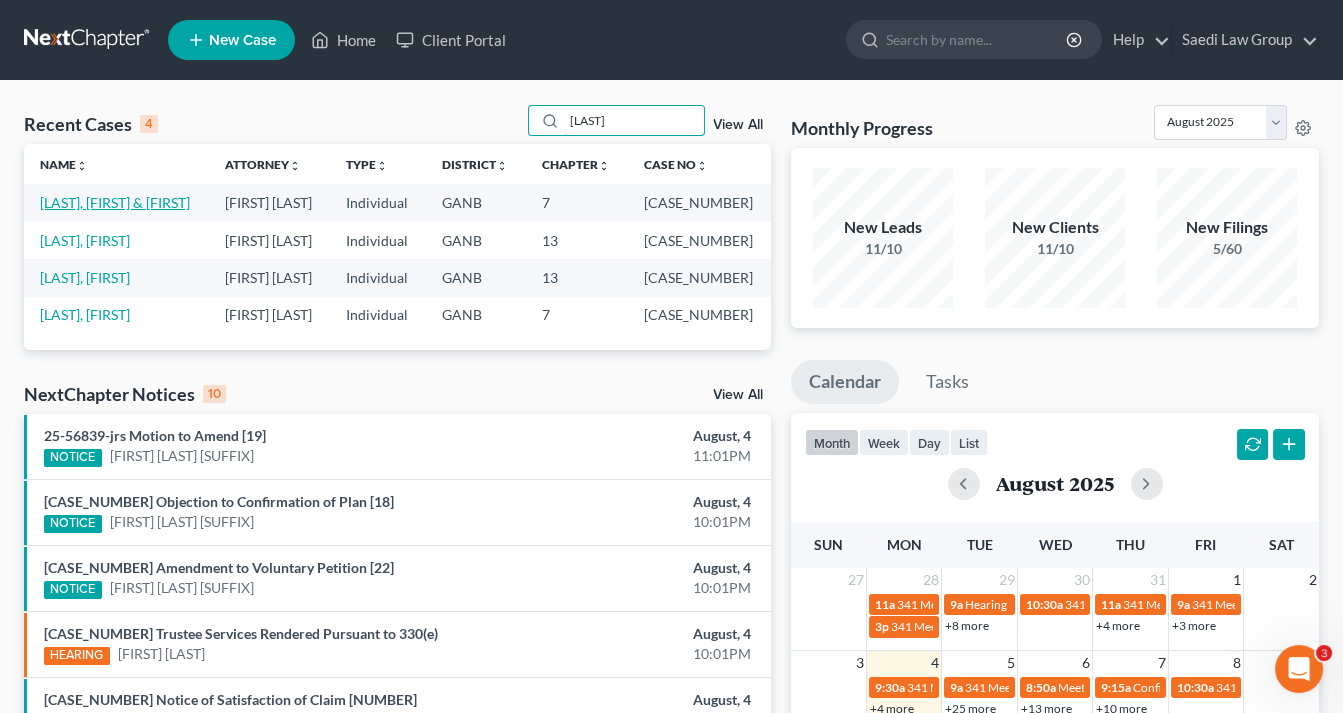 type on "[LAST]" 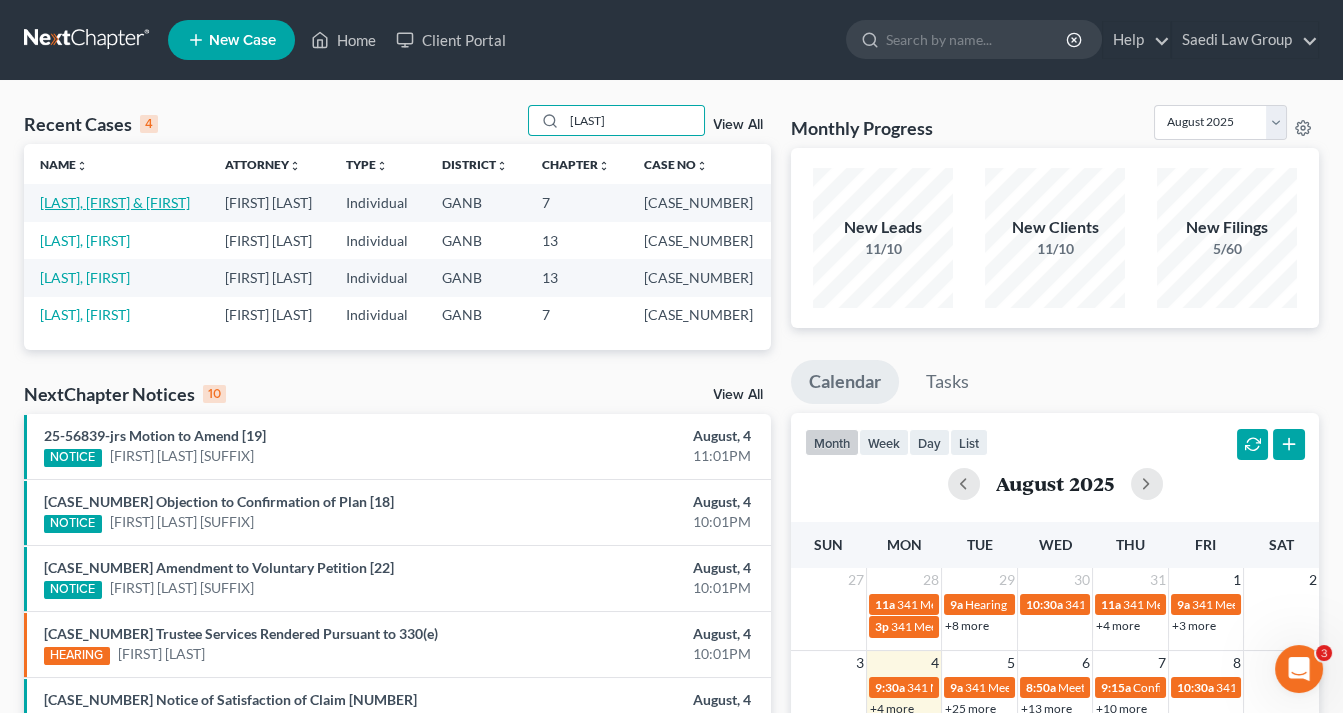 click on "[LAST], [FIRST] & [FIRST]" at bounding box center [115, 202] 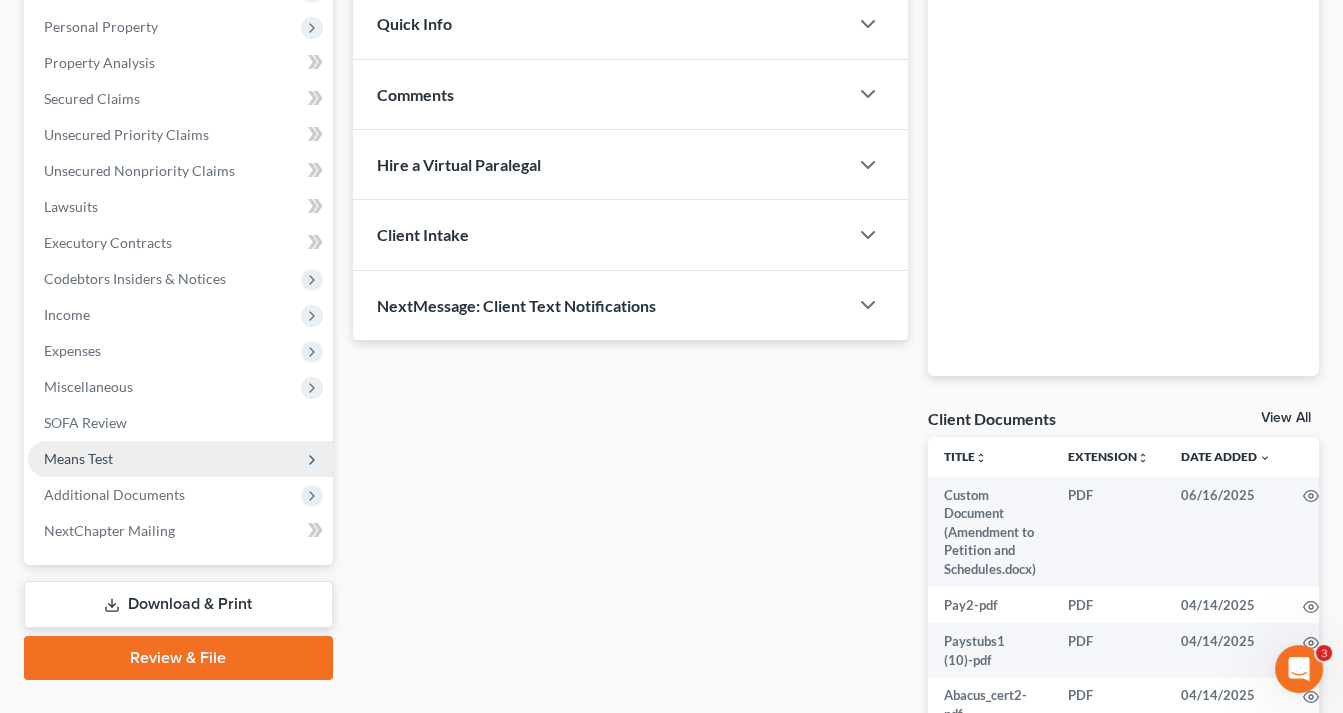 scroll, scrollTop: 400, scrollLeft: 0, axis: vertical 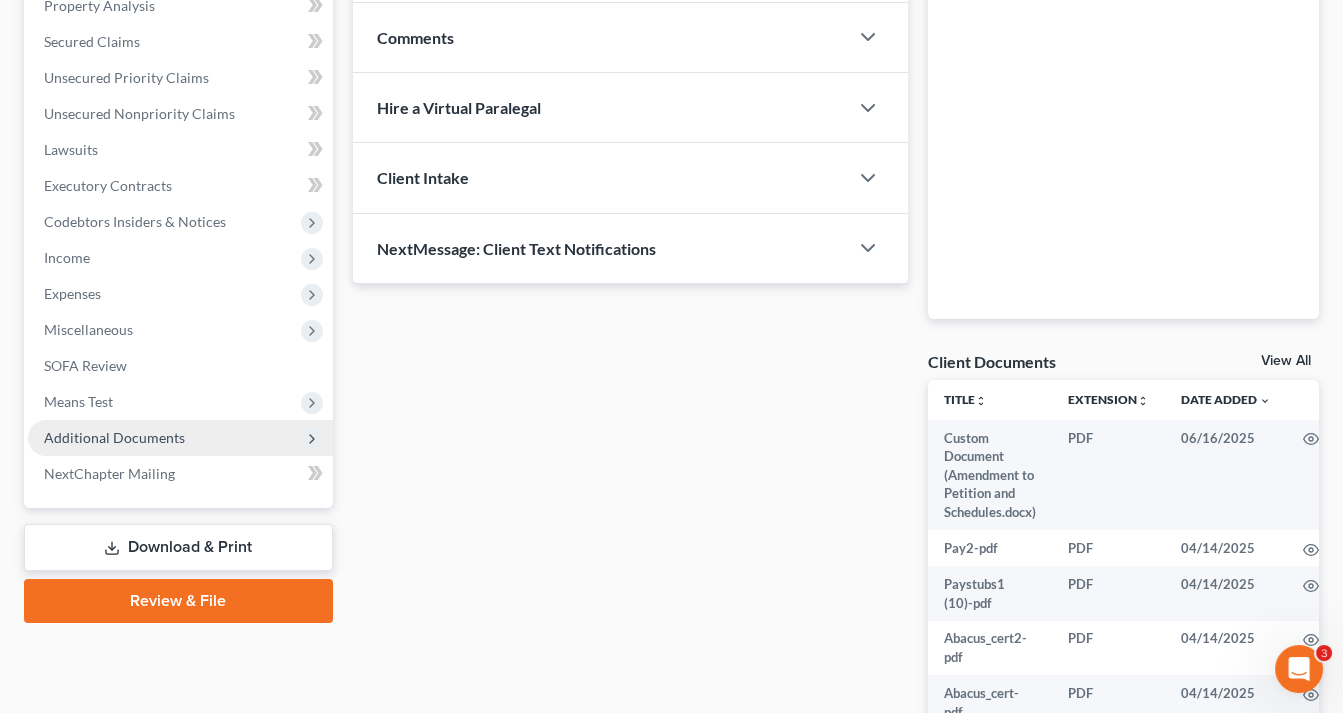 click on "Additional Documents" at bounding box center (114, 437) 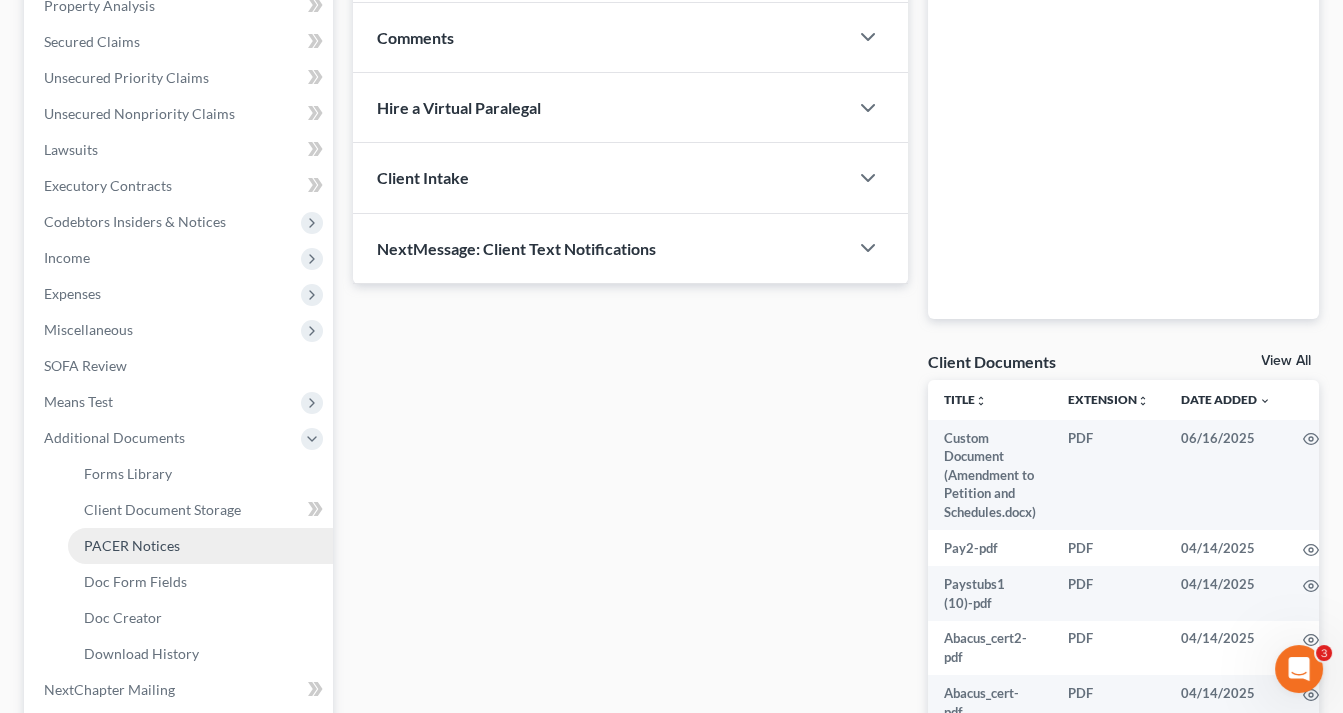 click on "PACER Notices" at bounding box center (132, 545) 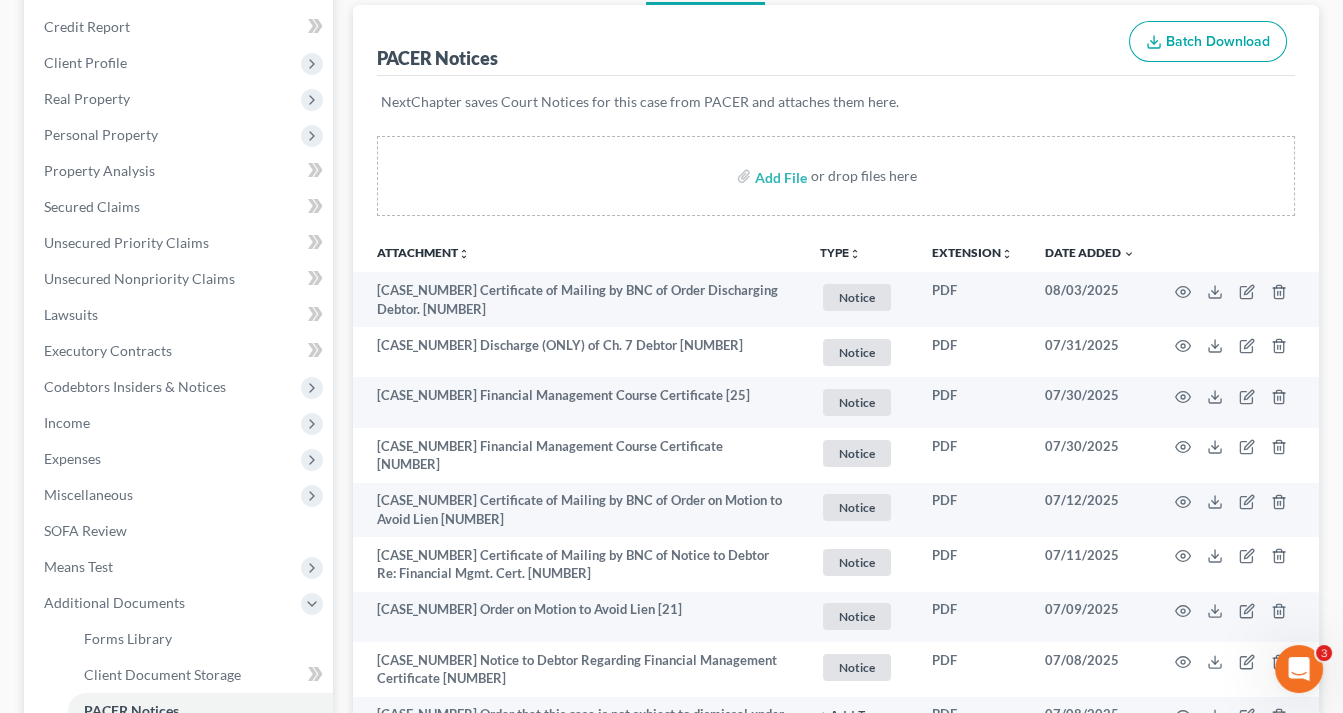 scroll, scrollTop: 0, scrollLeft: 0, axis: both 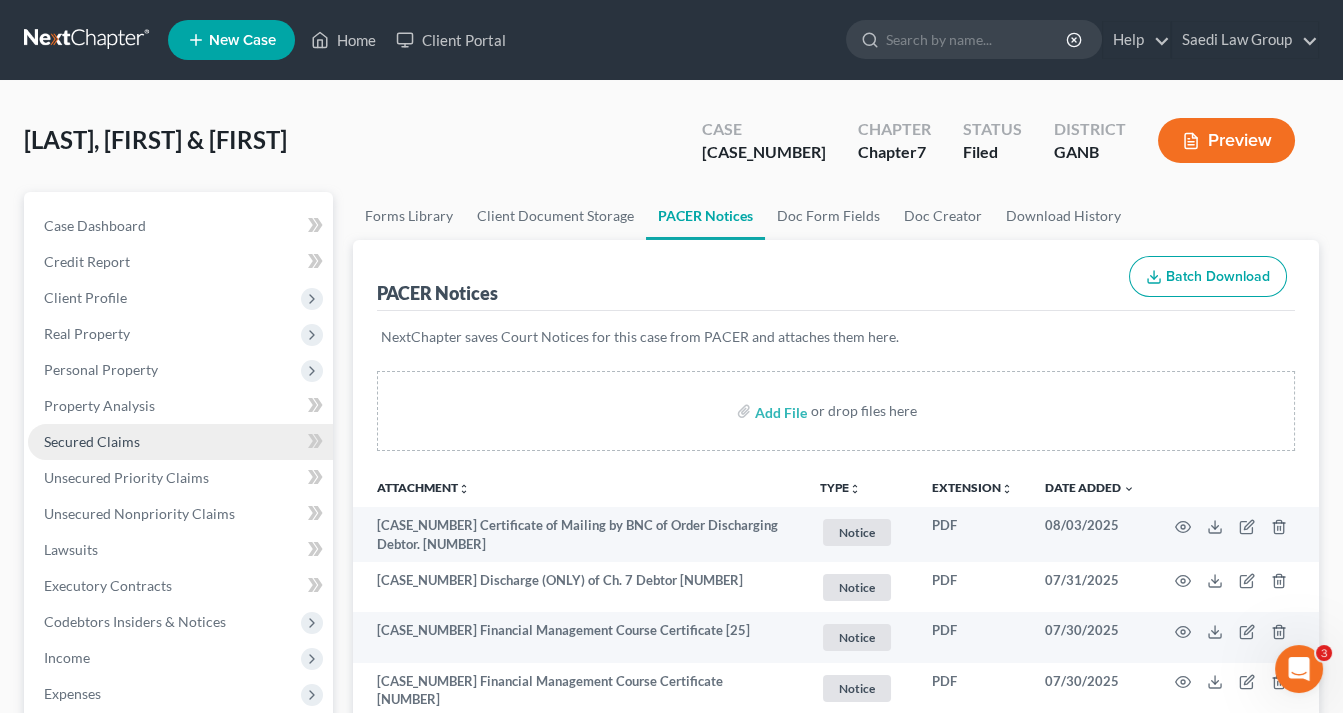 click on "Secured Claims" at bounding box center (92, 441) 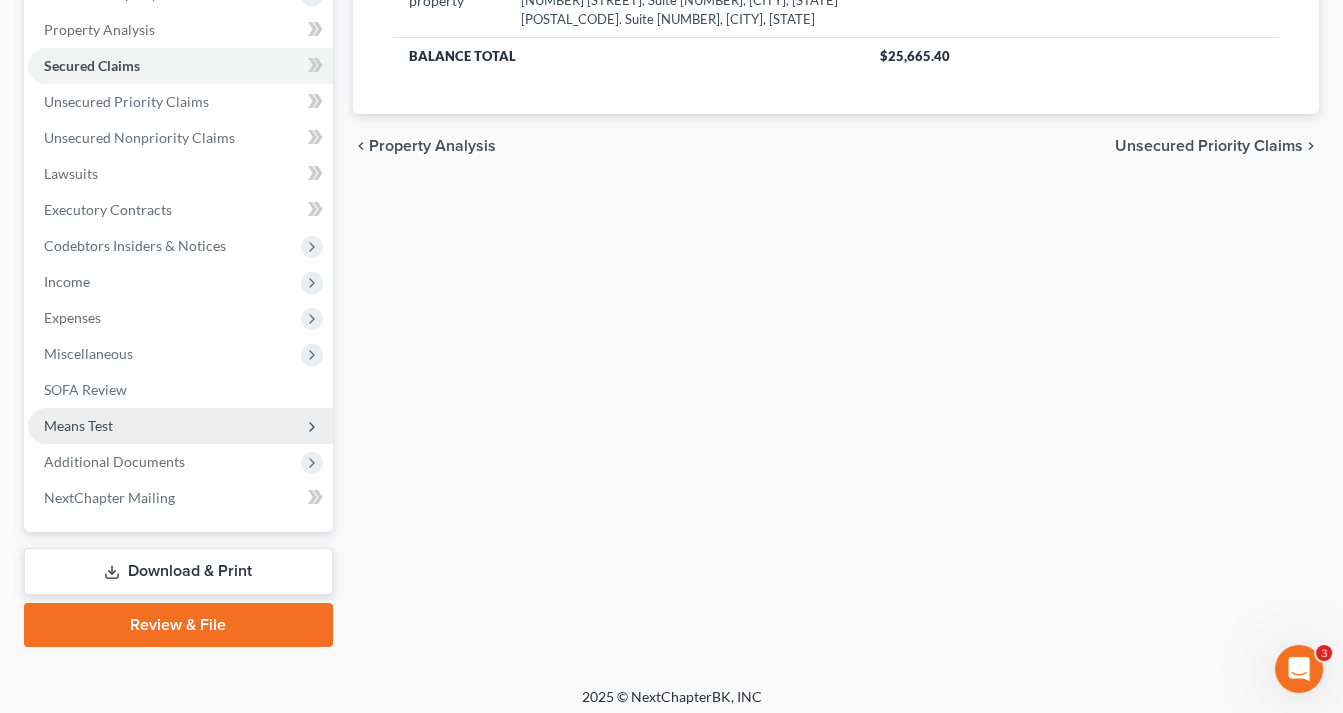 scroll, scrollTop: 382, scrollLeft: 0, axis: vertical 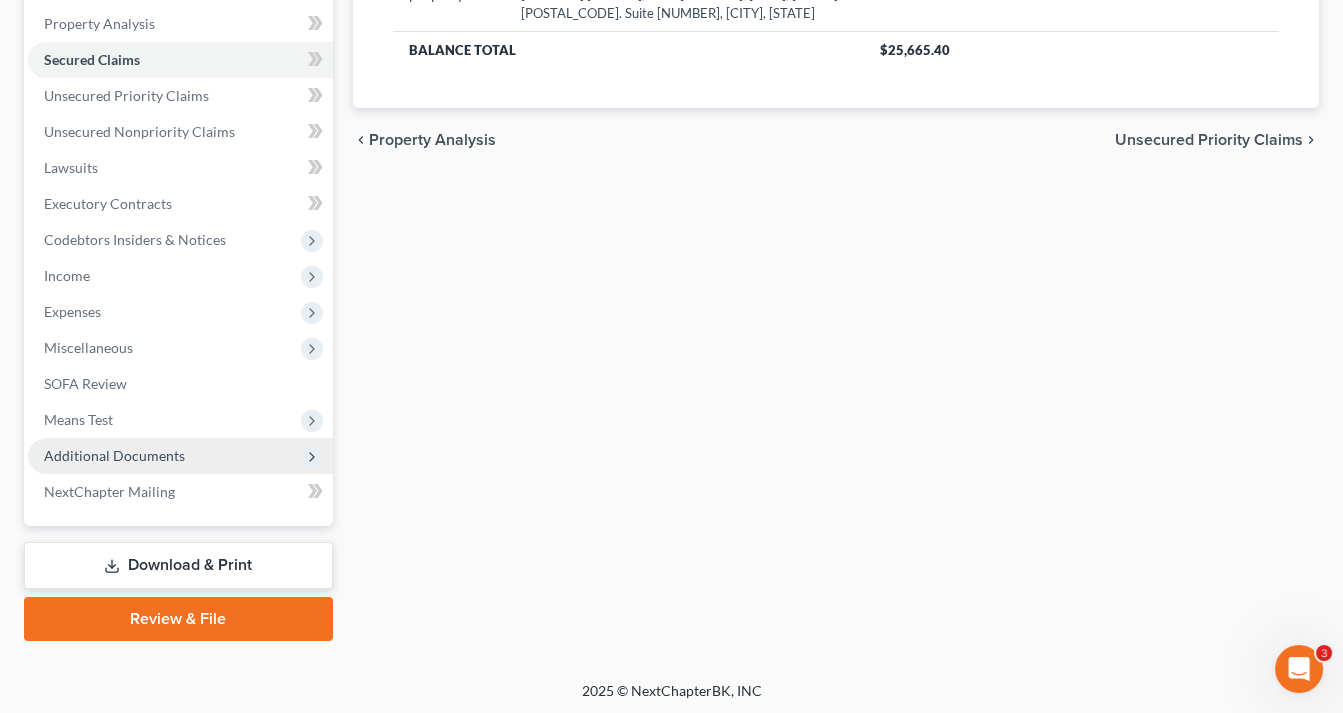 click on "Additional Documents" at bounding box center (114, 455) 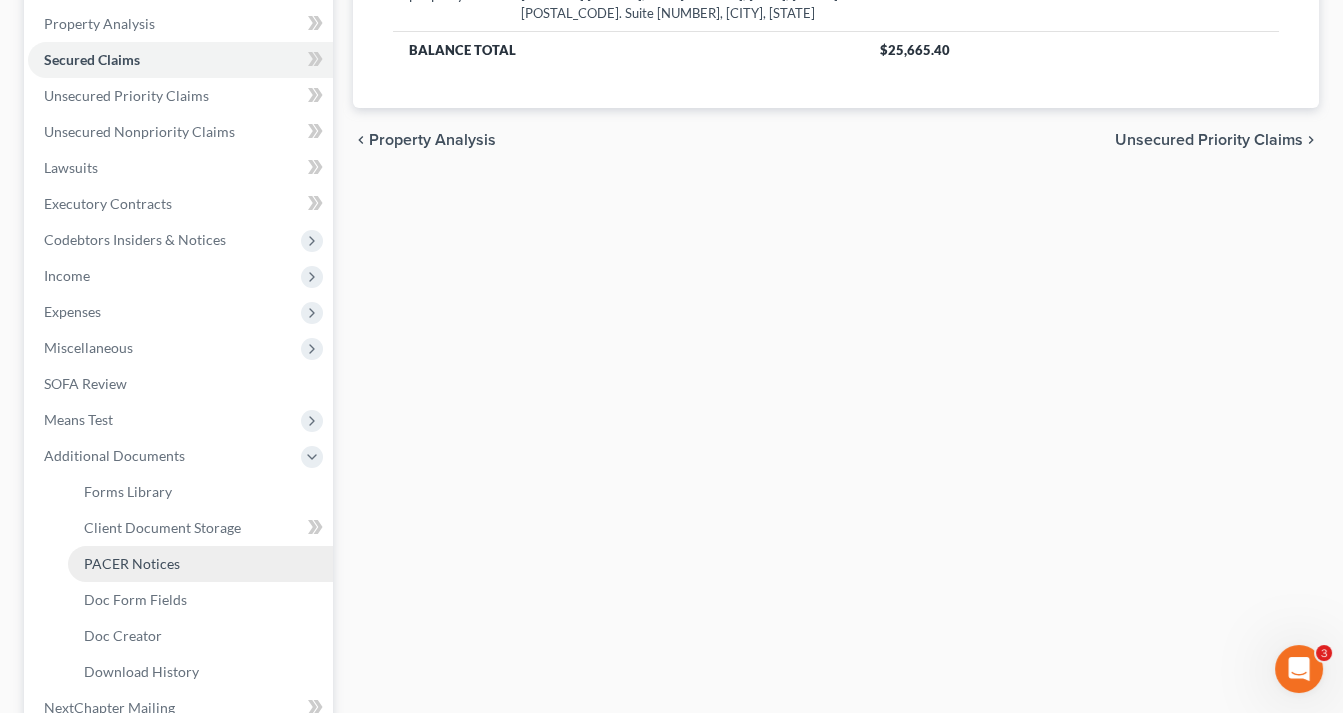 click on "PACER Notices" at bounding box center [200, 564] 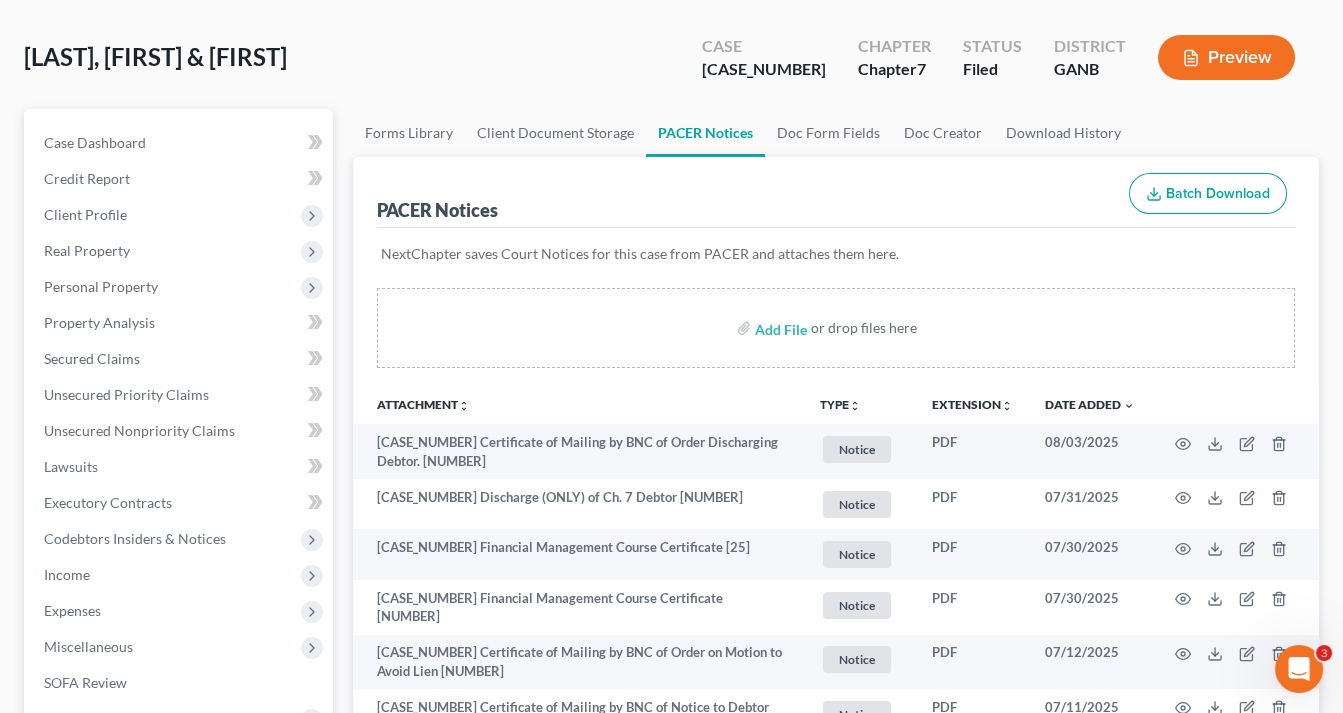 scroll, scrollTop: 80, scrollLeft: 0, axis: vertical 